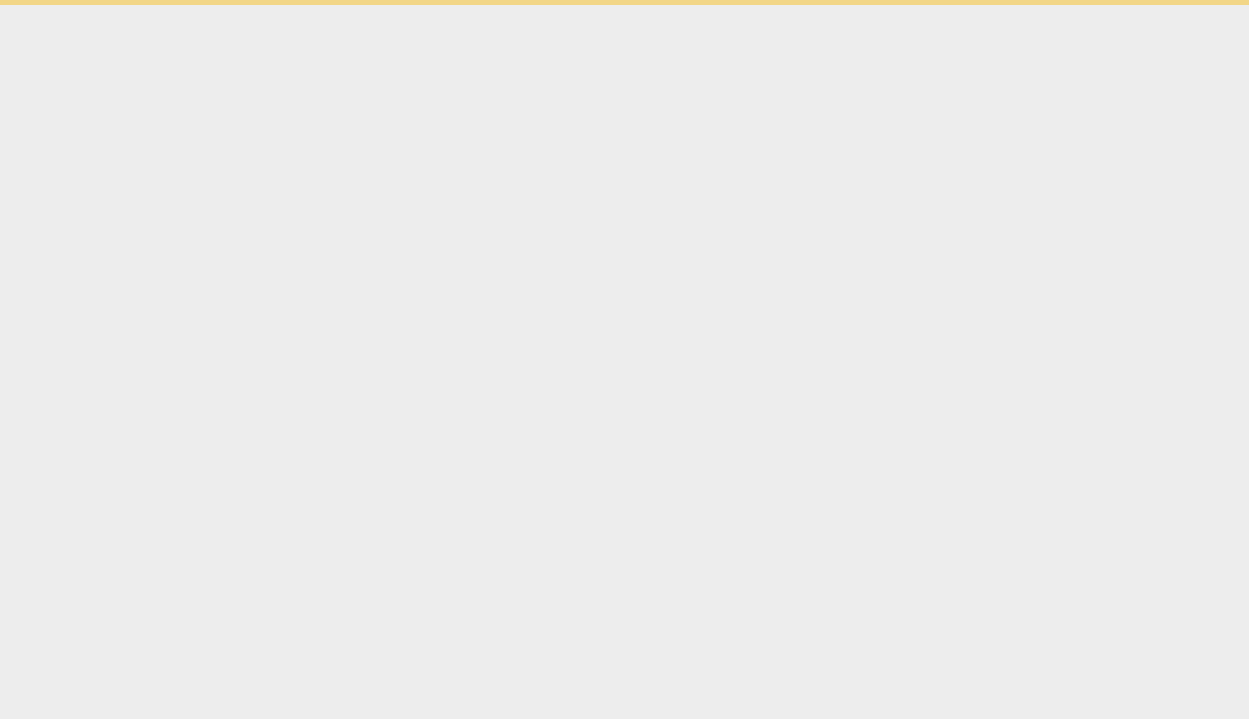 scroll, scrollTop: 0, scrollLeft: 0, axis: both 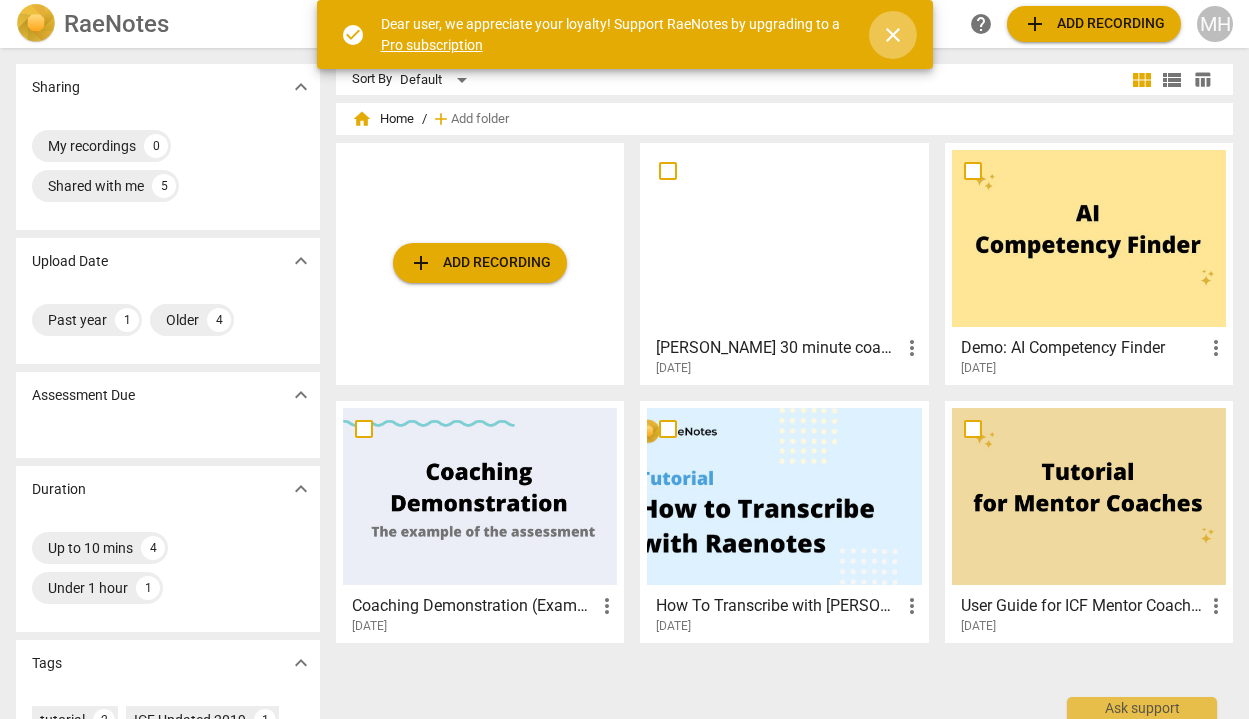 click on "close" at bounding box center (893, 35) 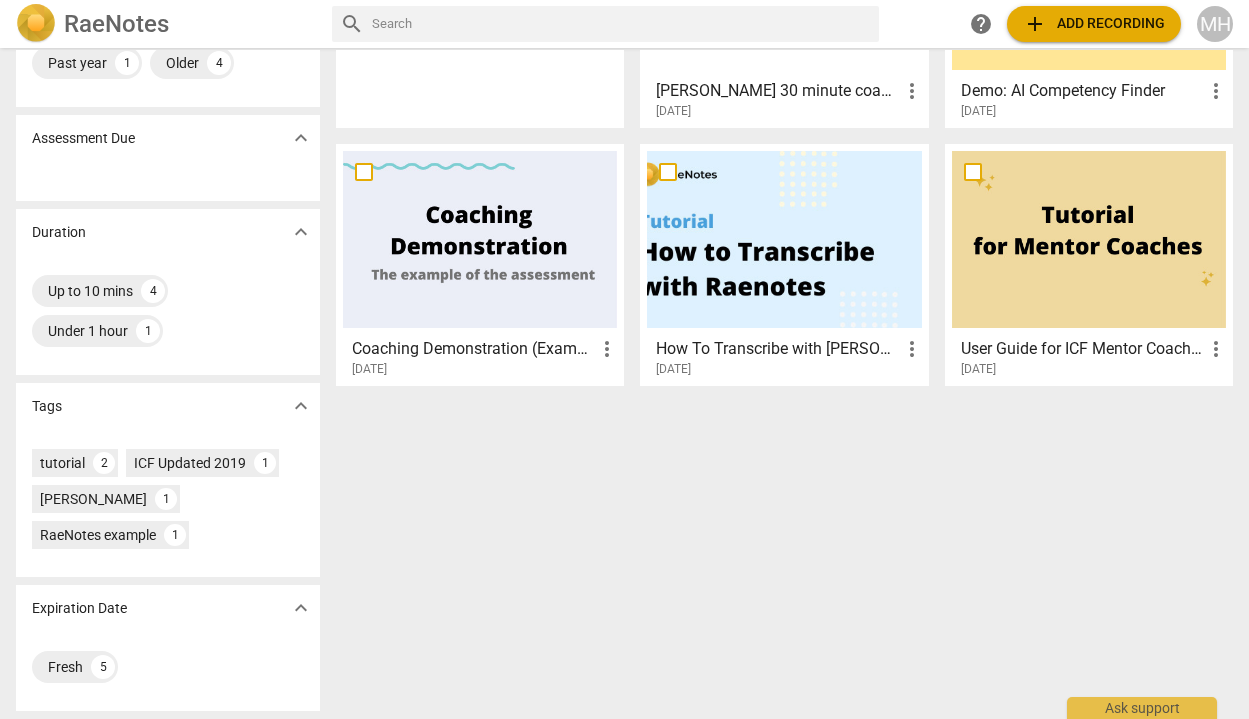 scroll, scrollTop: 257, scrollLeft: 0, axis: vertical 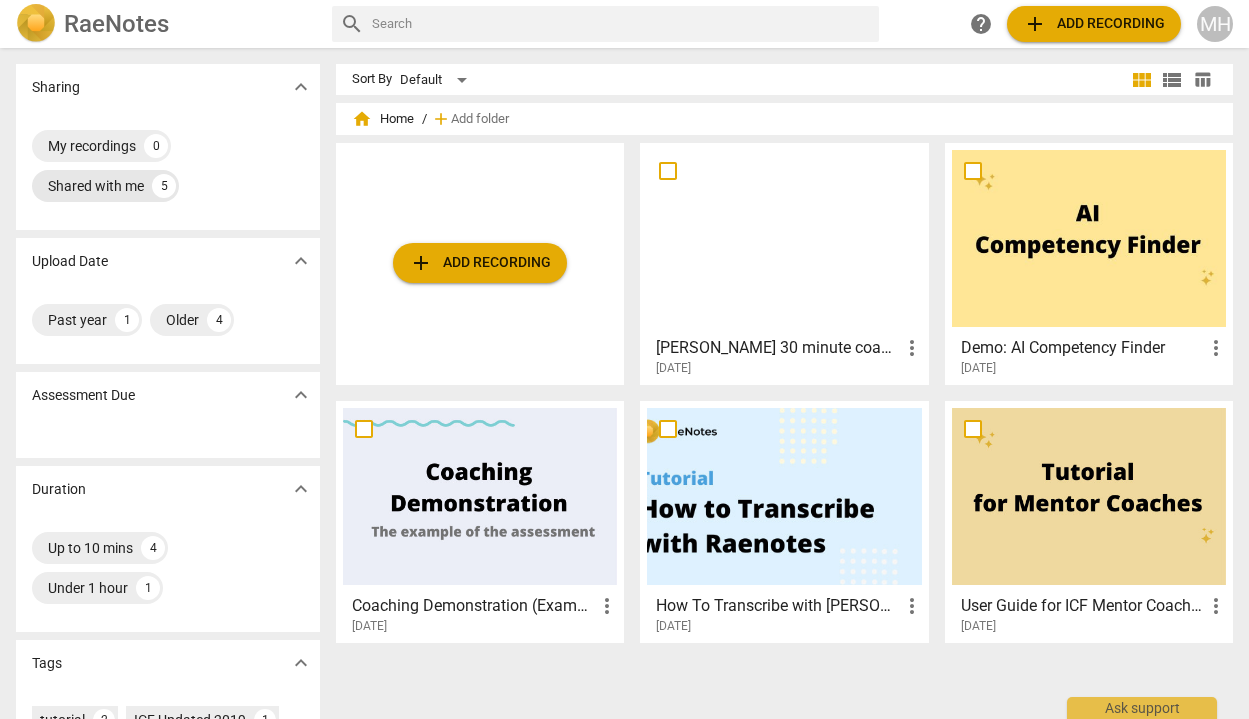 click on "5" at bounding box center [164, 186] 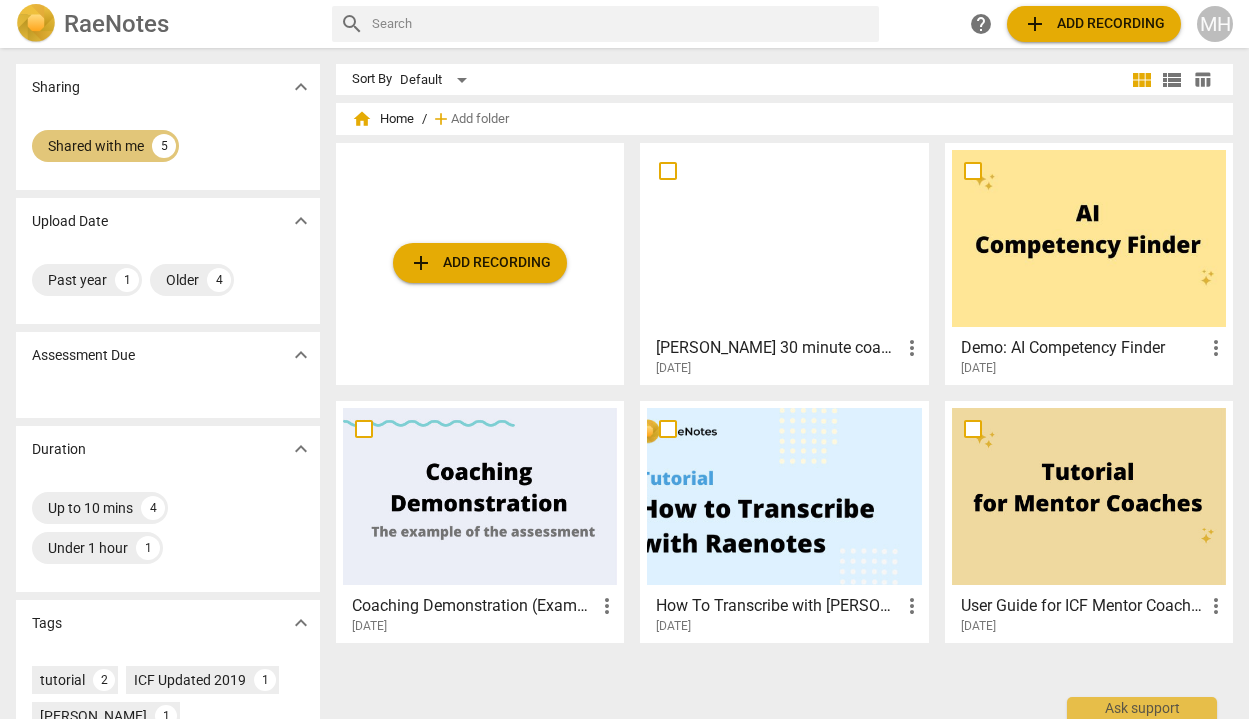 click on "Shared with me" at bounding box center (96, 146) 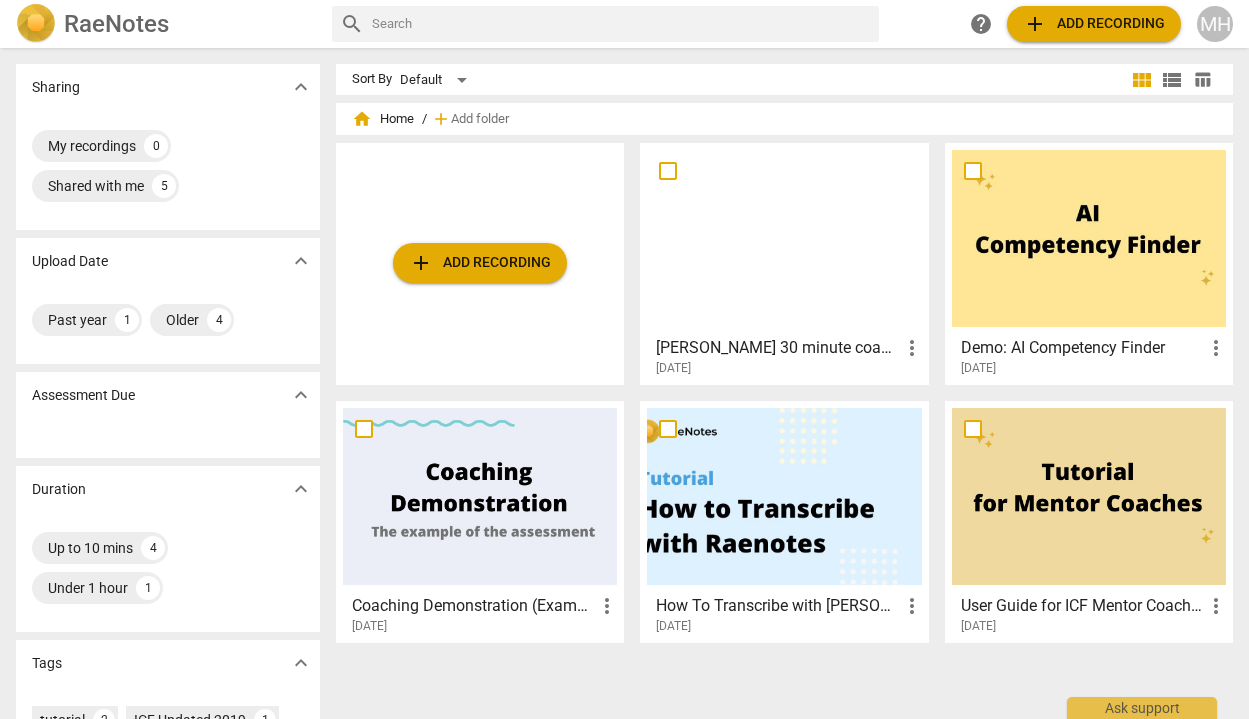scroll, scrollTop: 0, scrollLeft: 0, axis: both 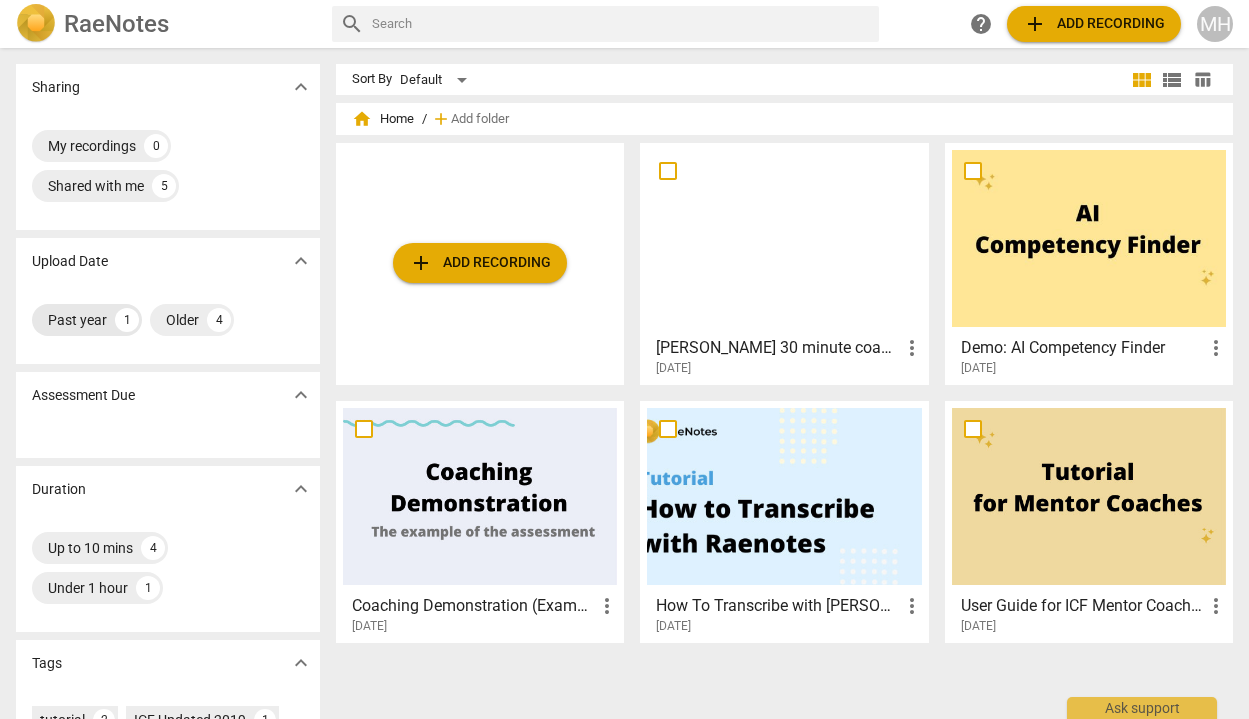 click on "Past year 1" at bounding box center (87, 320) 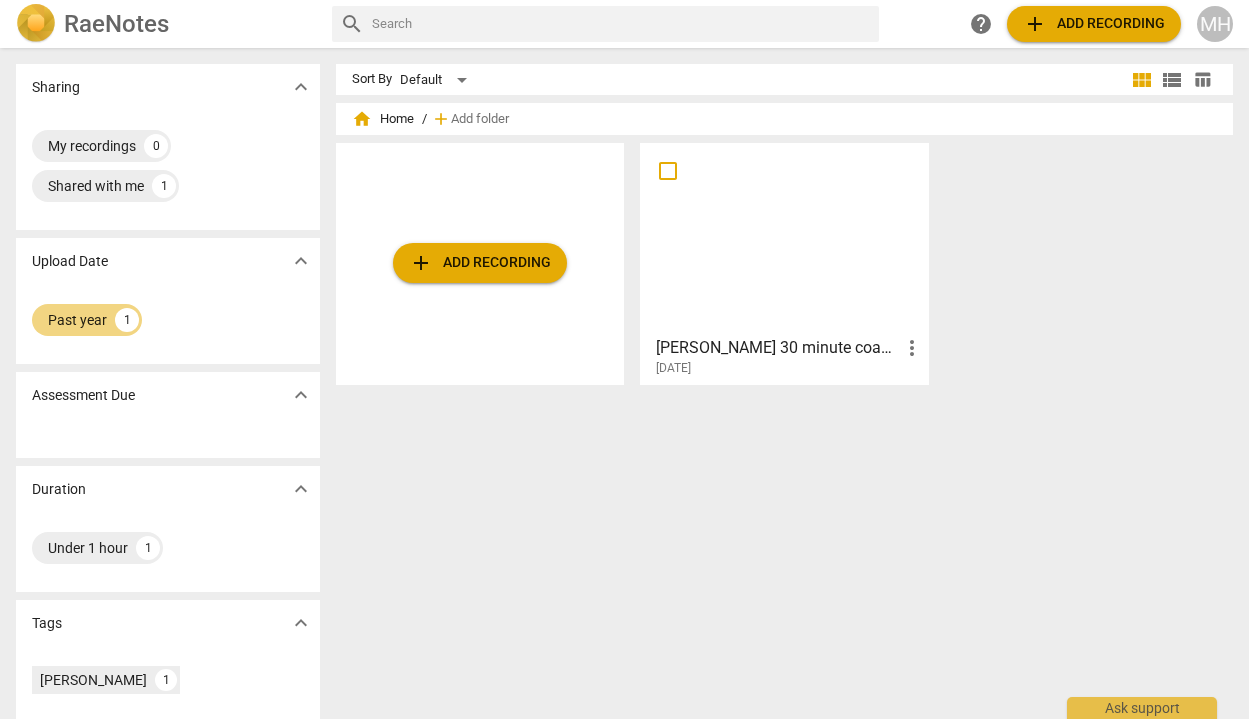 scroll, scrollTop: 0, scrollLeft: 0, axis: both 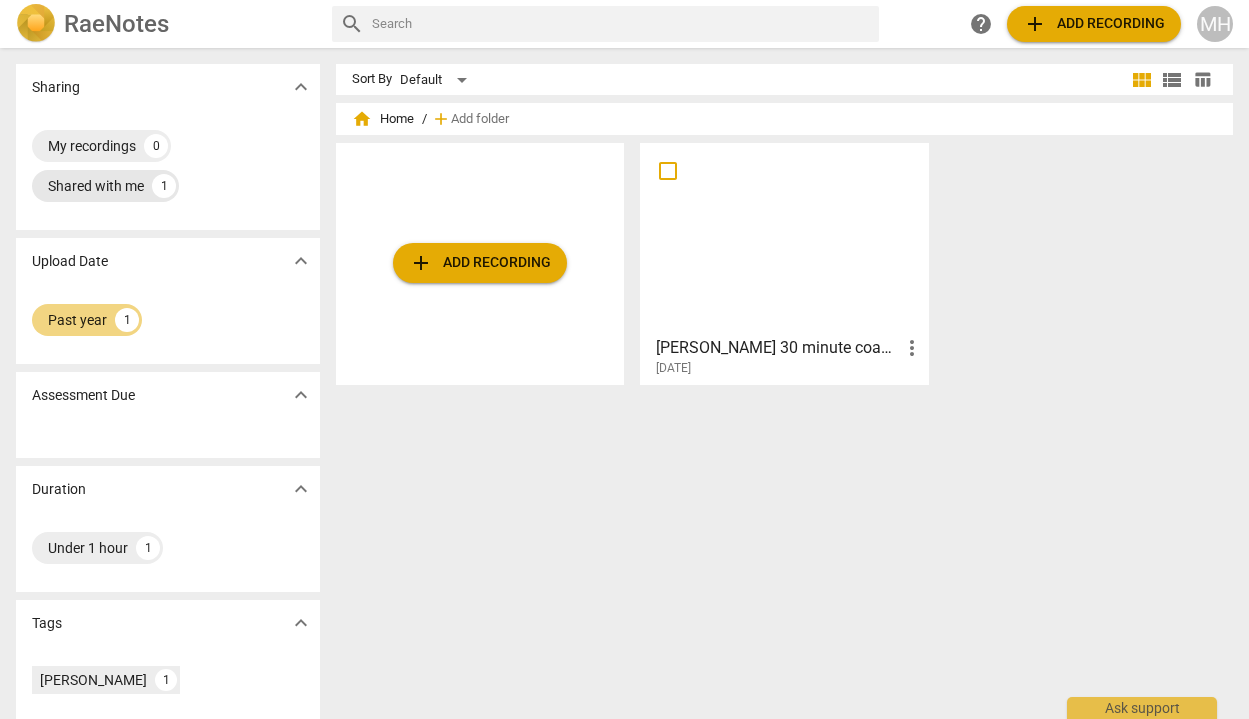 click on "Shared with me 1" at bounding box center [105, 186] 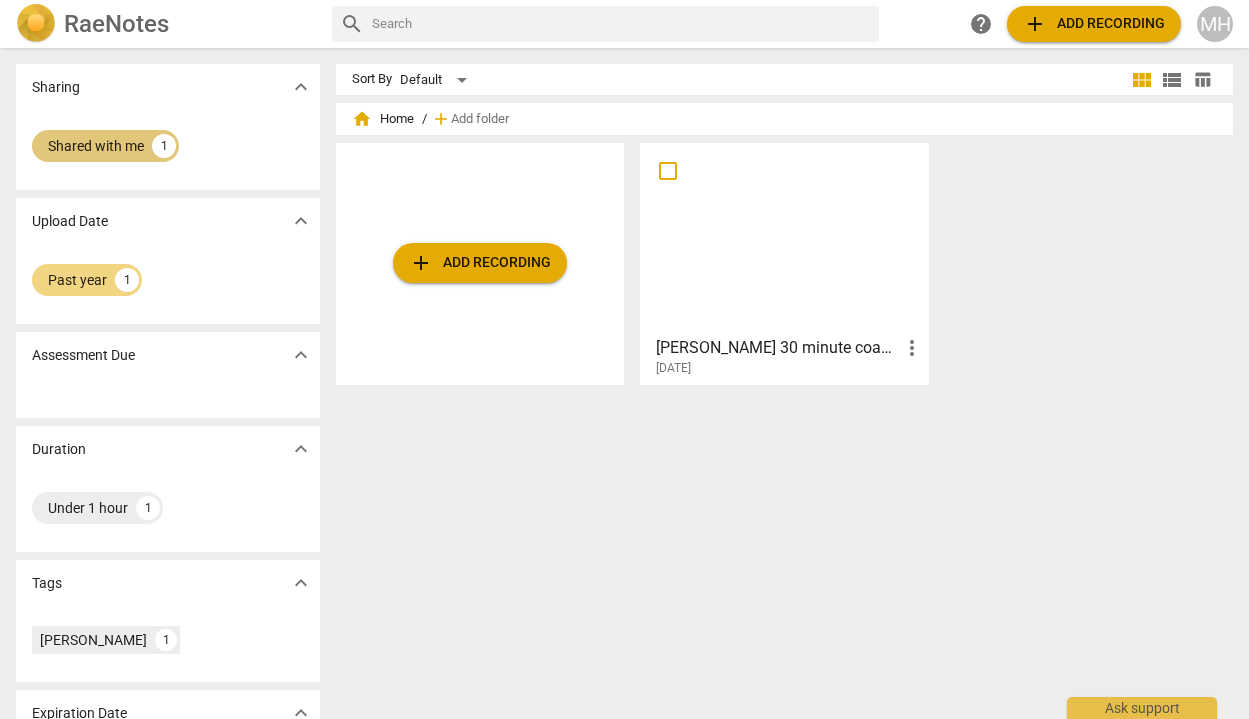 click on "1" at bounding box center (164, 146) 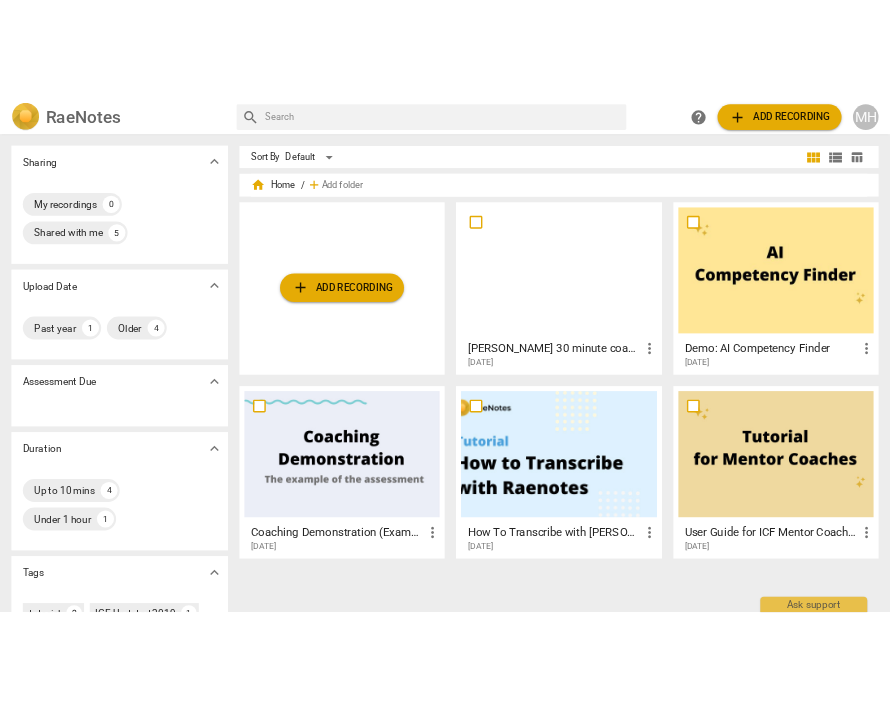 scroll, scrollTop: 0, scrollLeft: 0, axis: both 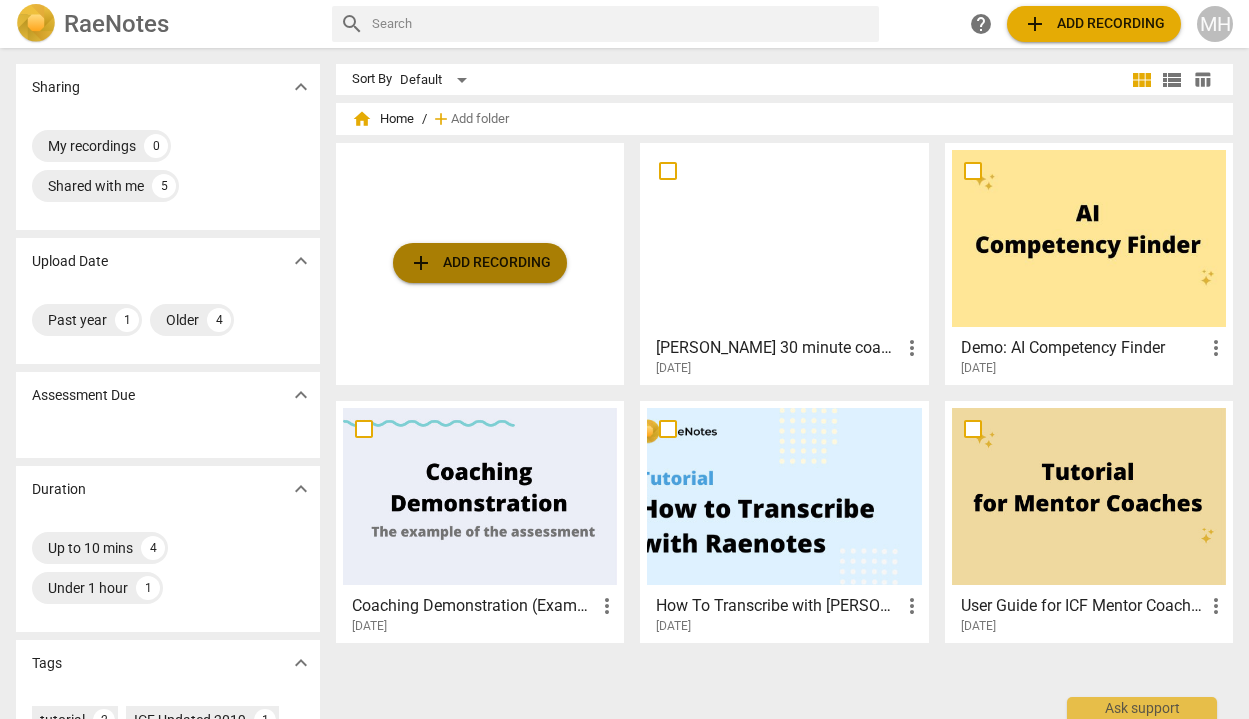 click on "add   Add recording" at bounding box center [480, 263] 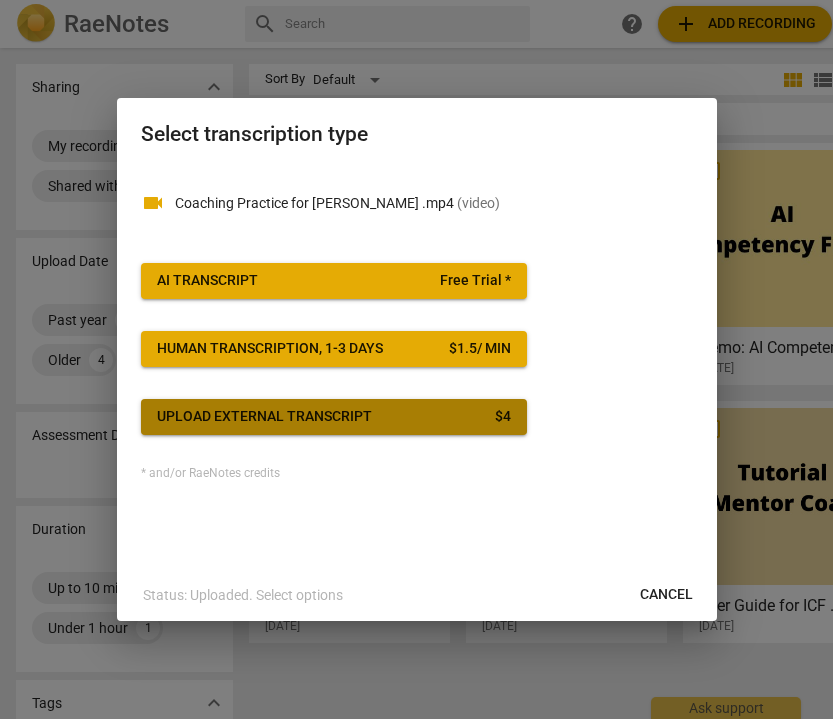 click on "Upload external transcript" at bounding box center [264, 417] 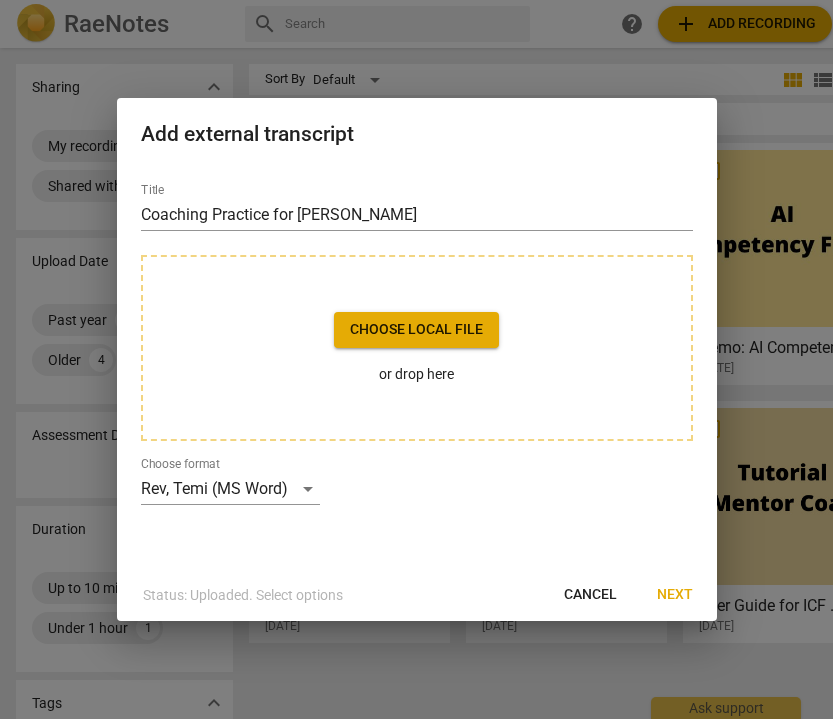 click on "Title Coaching Practice for Miriam Choose local file or drop here Choose format Rev, Temi (MS Word)" at bounding box center (417, 368) 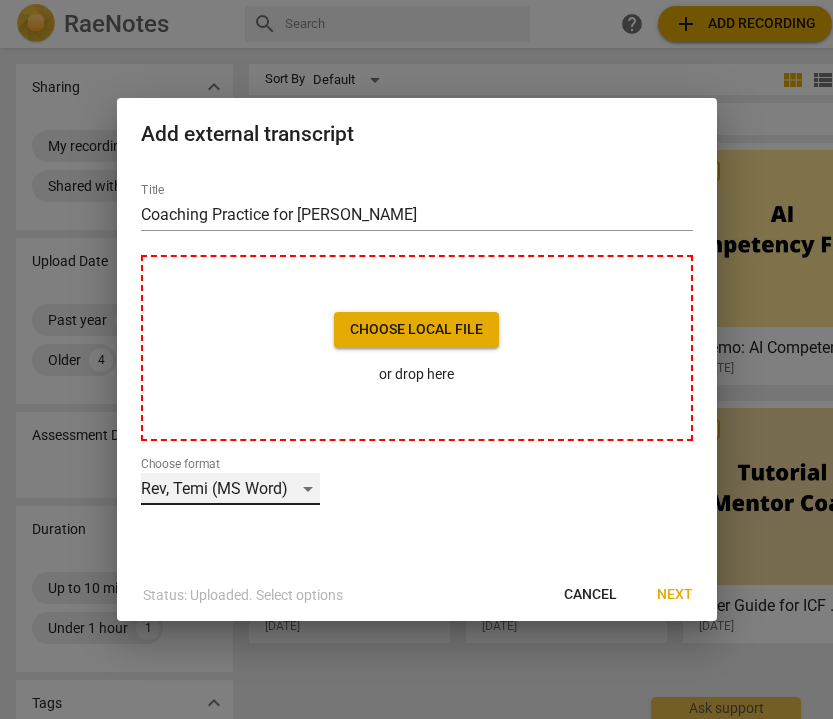 click on "Rev, Temi (MS Word)" at bounding box center (230, 489) 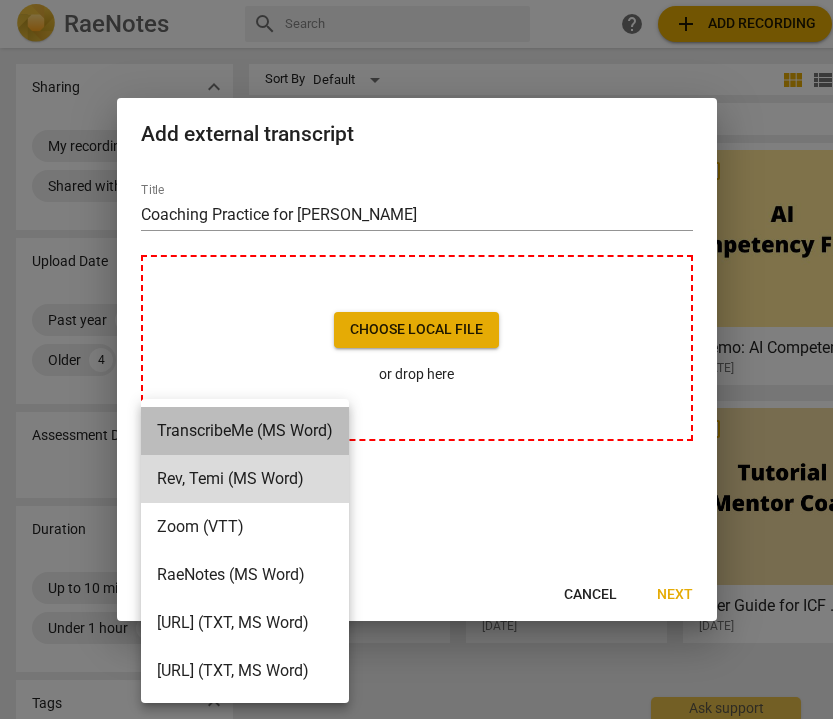 click on "TranscribeMe (MS Word)" at bounding box center (245, 431) 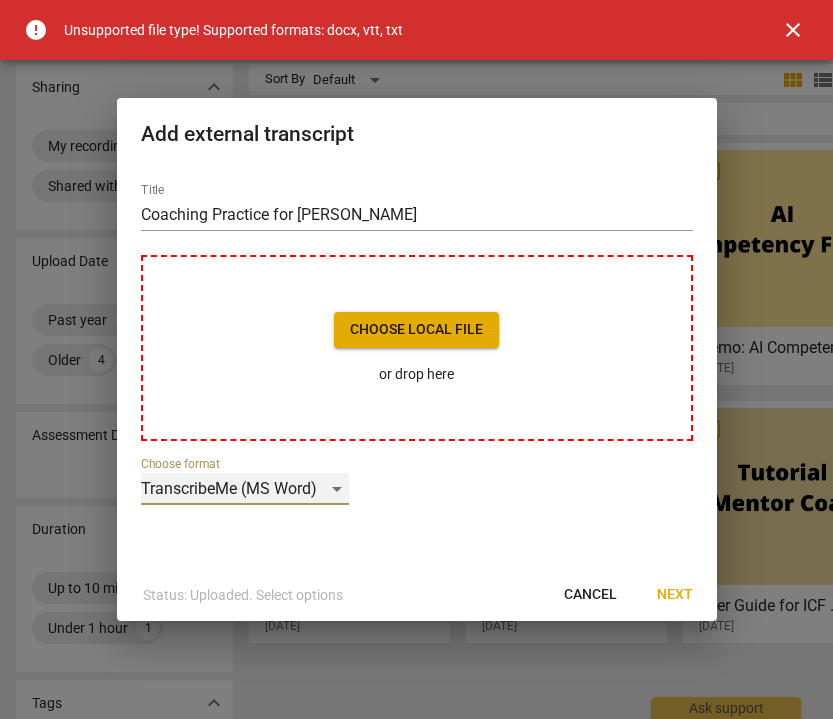 click on "TranscribeMe (MS Word)" at bounding box center (245, 489) 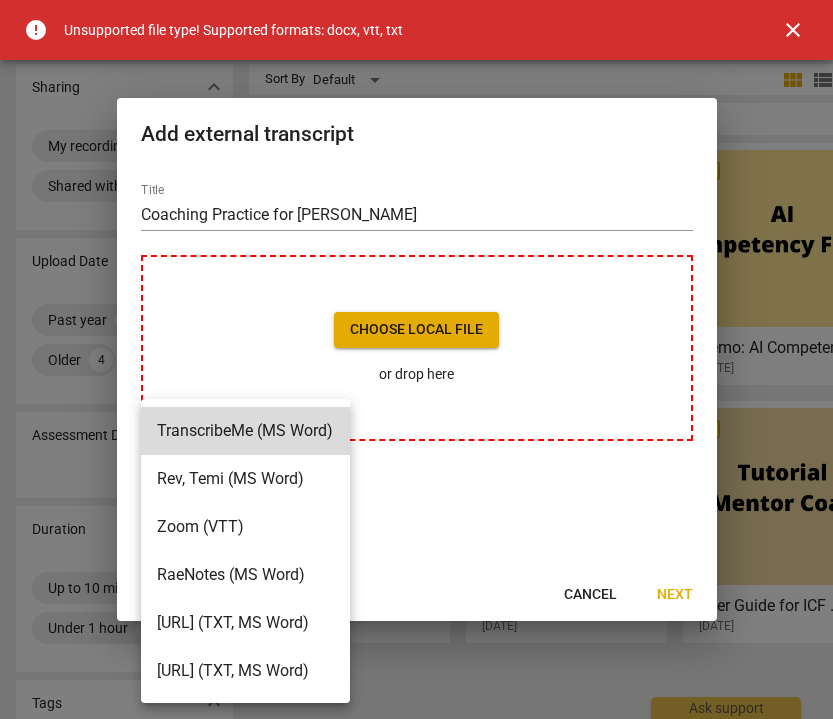 click on "Zoom (VTT)" at bounding box center (245, 527) 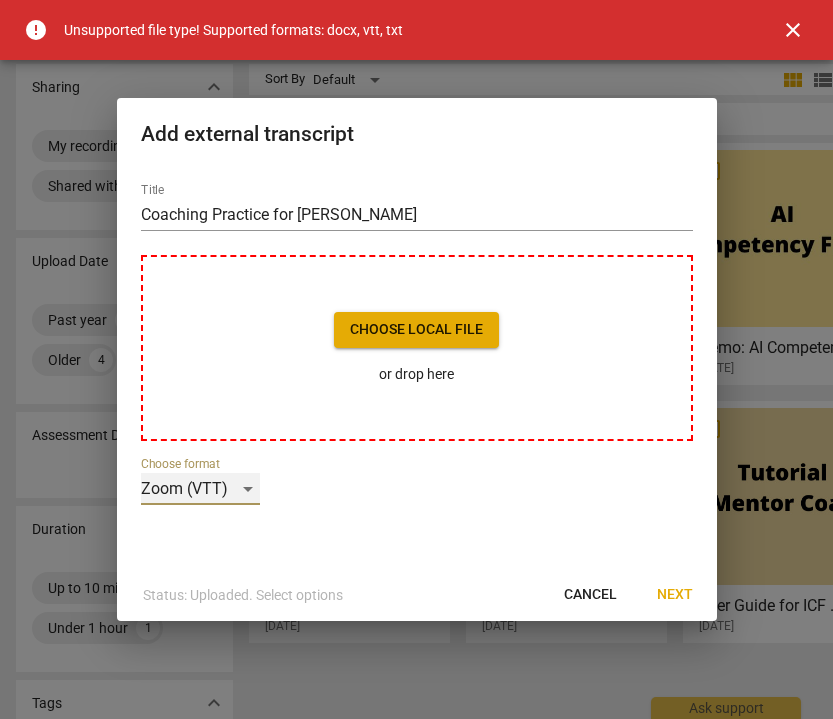 click on "Zoom (VTT)" at bounding box center (200, 489) 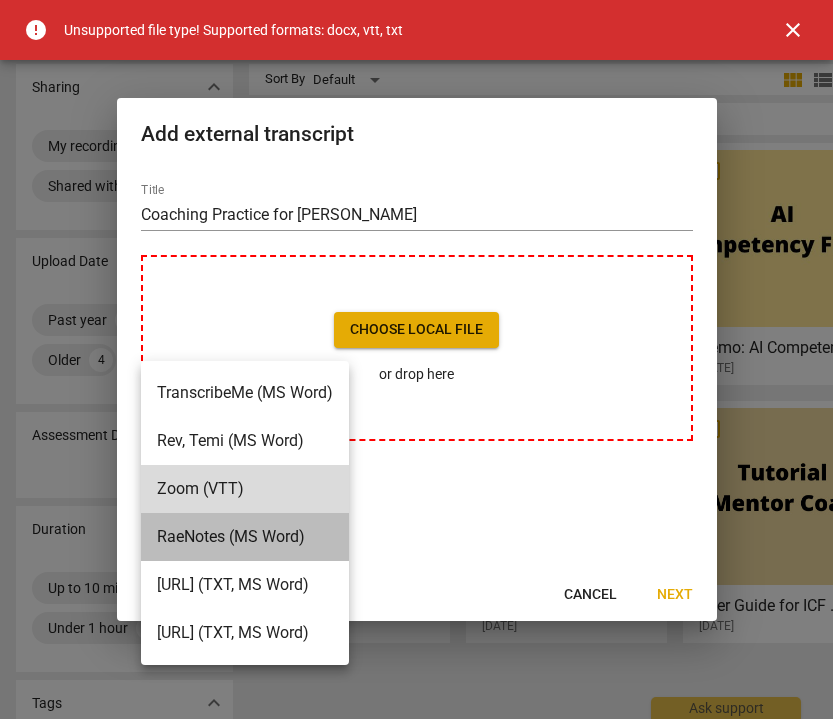 click on "RaeNotes (MS Word)" at bounding box center [245, 537] 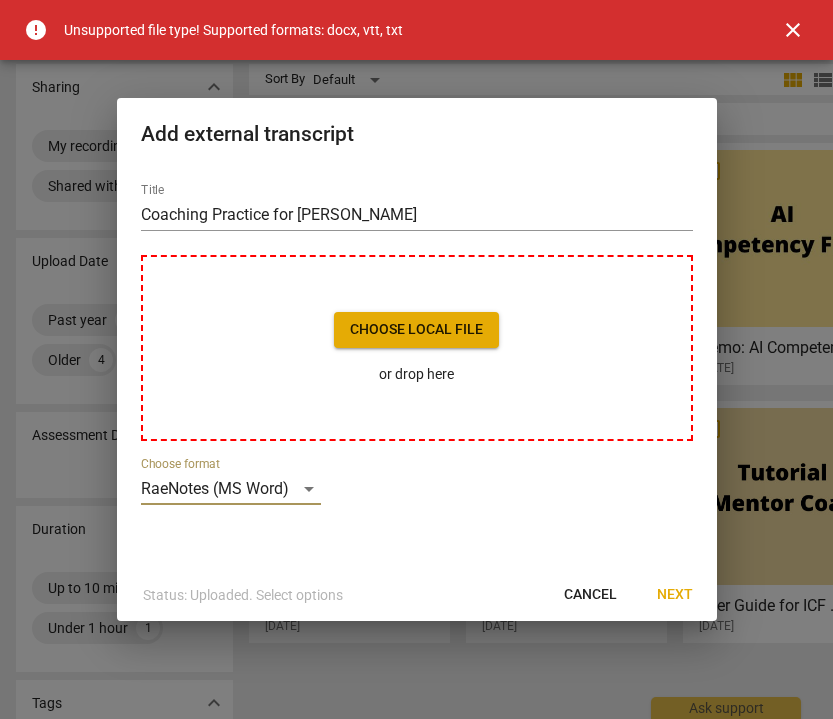 click on "Cancel" at bounding box center [590, 595] 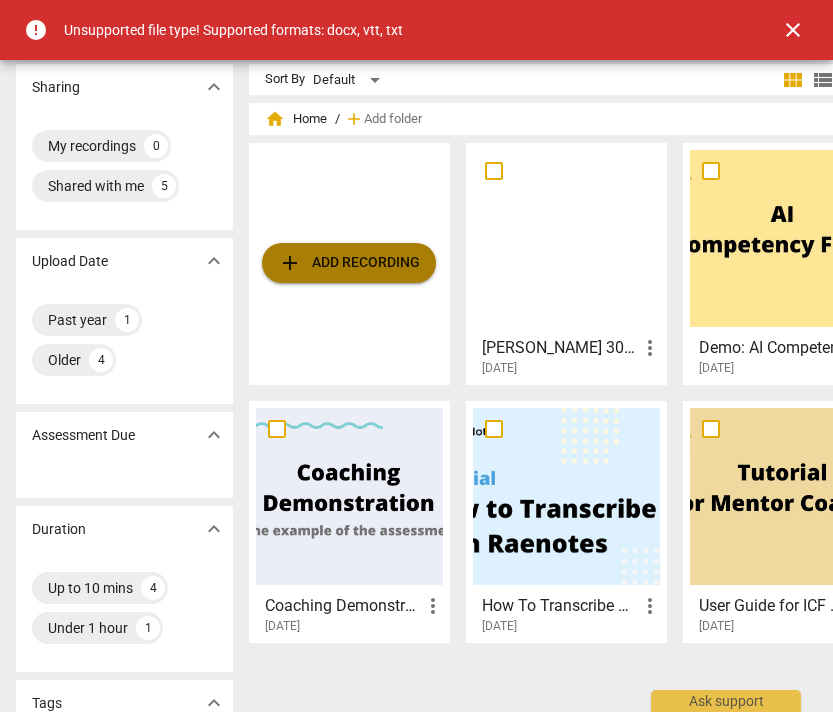 click on "add   Add recording" at bounding box center [349, 263] 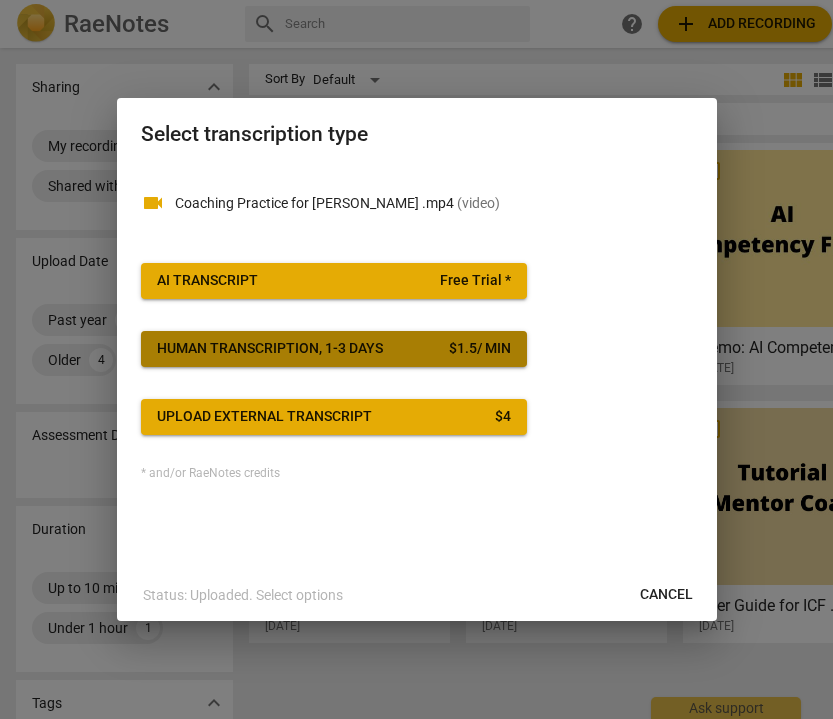 click on "Human transcription, 1-3 days" at bounding box center [270, 349] 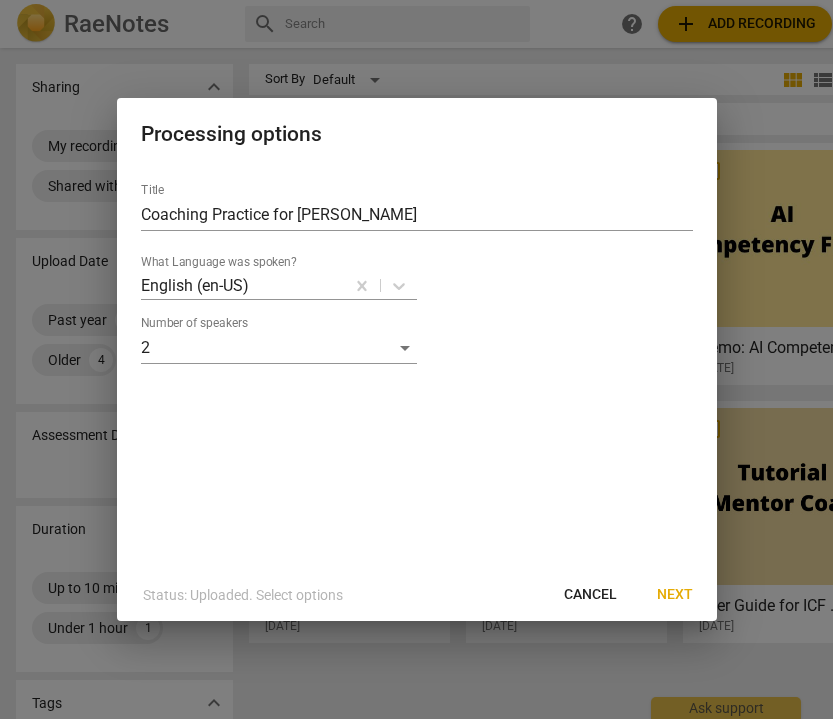 click on "Next" at bounding box center [675, 595] 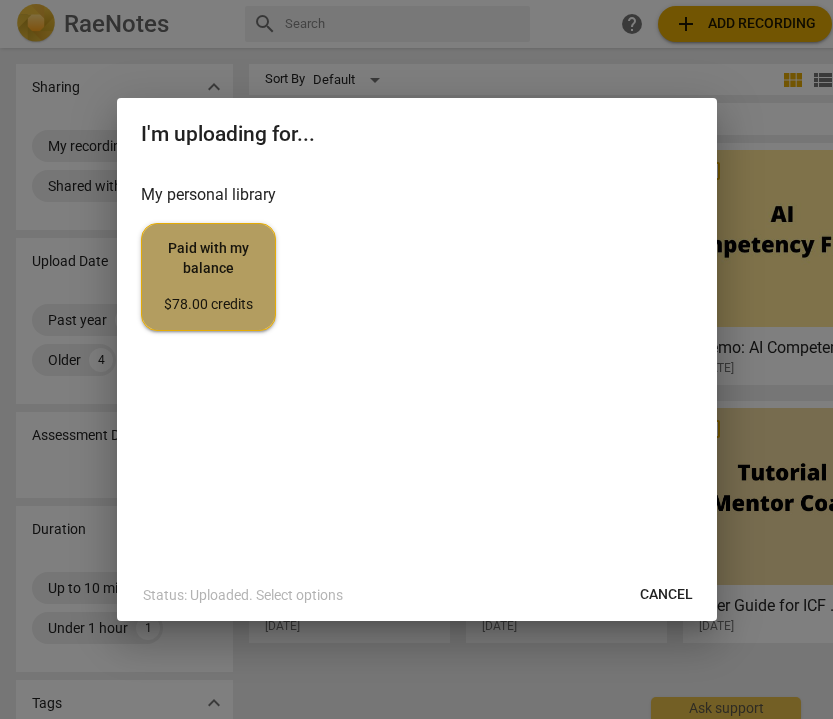 click on "$78.00 credits" at bounding box center [208, 305] 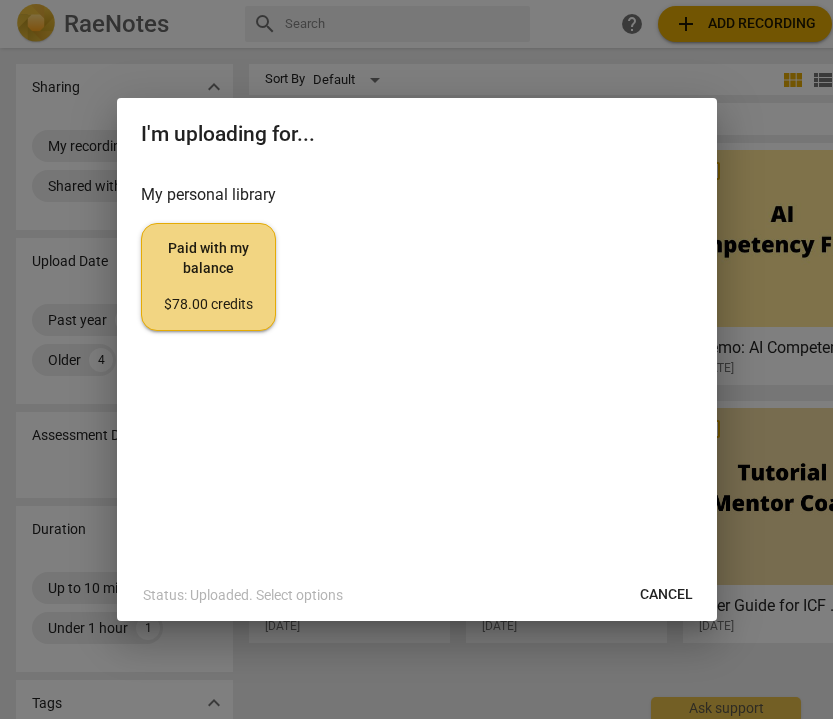 click on "Cancel" at bounding box center (666, 595) 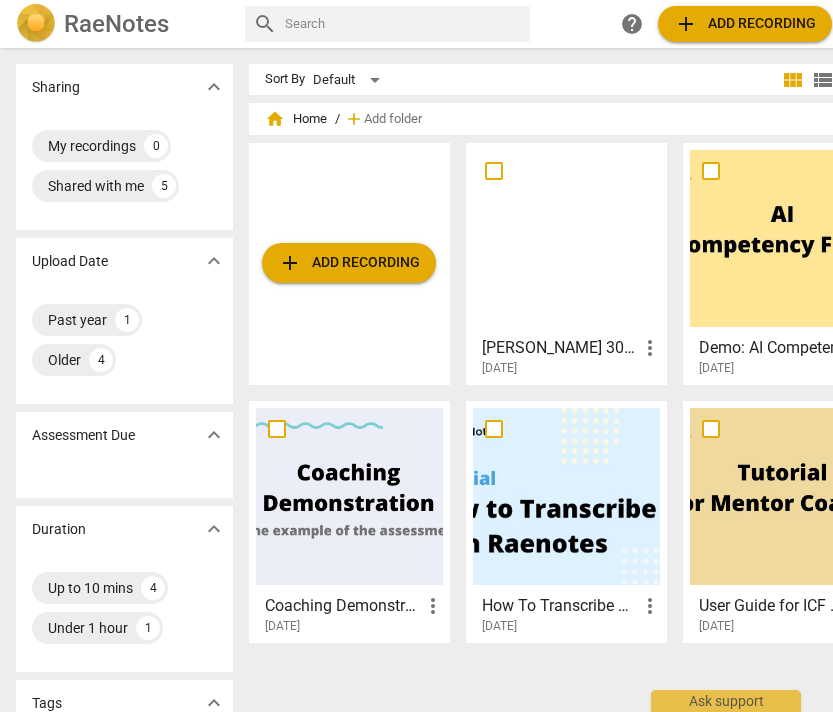 click on "add   Add recording" at bounding box center (349, 263) 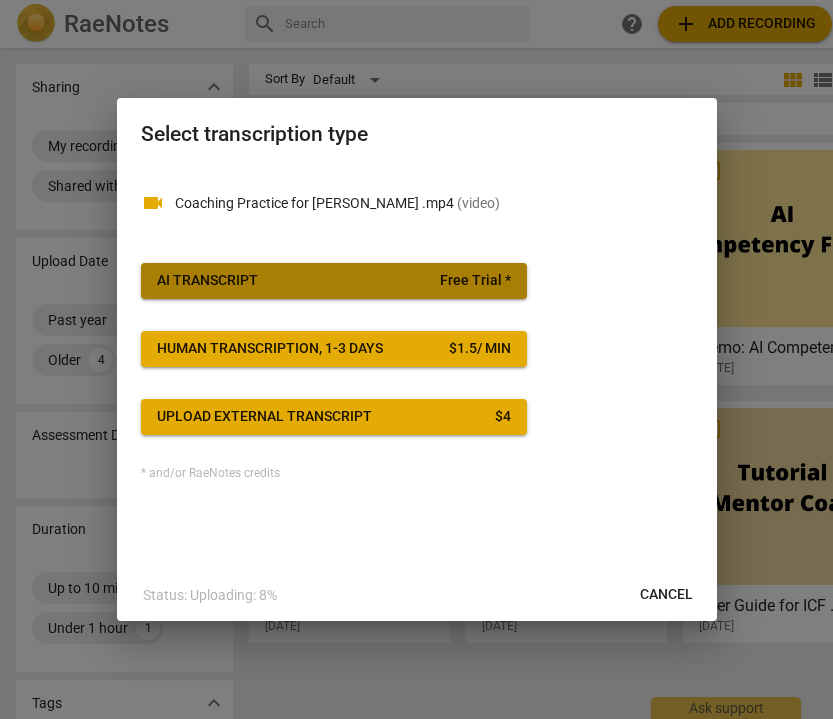 click on "AI Transcript Free Trial *" at bounding box center (334, 281) 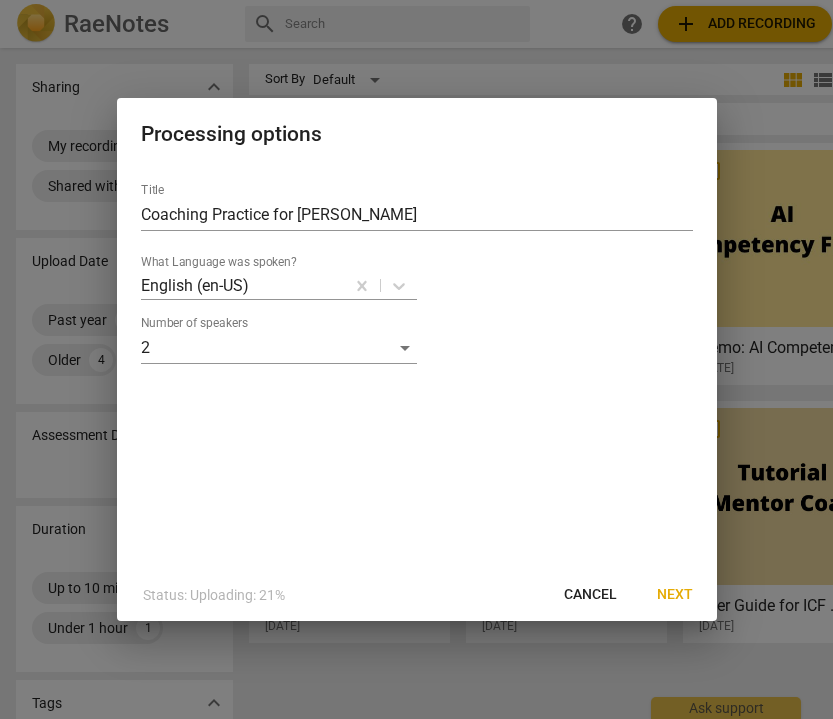 click on "Next" at bounding box center [675, 595] 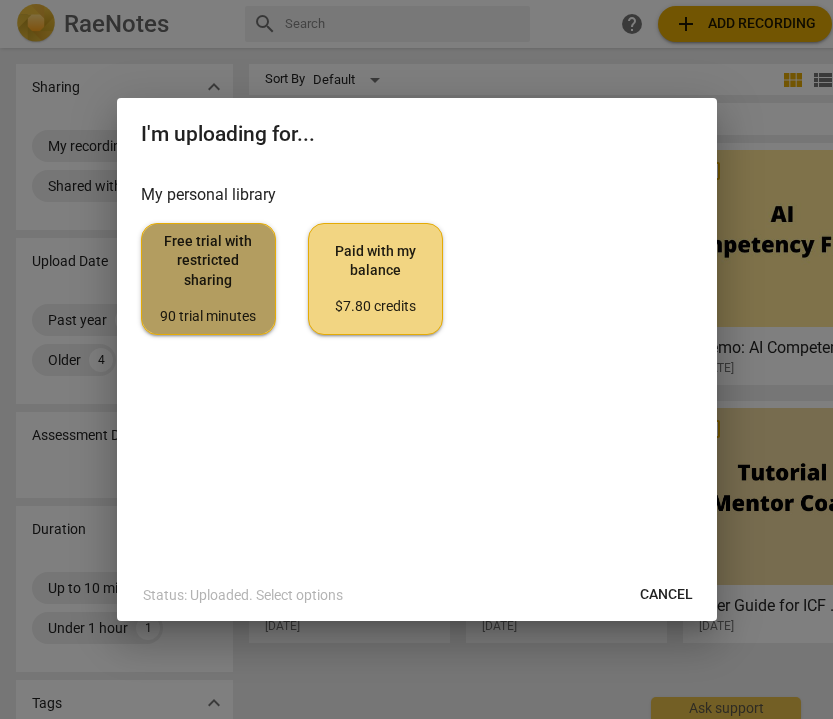 click on "Free trial with restricted sharing 90 trial minutes" at bounding box center [208, 279] 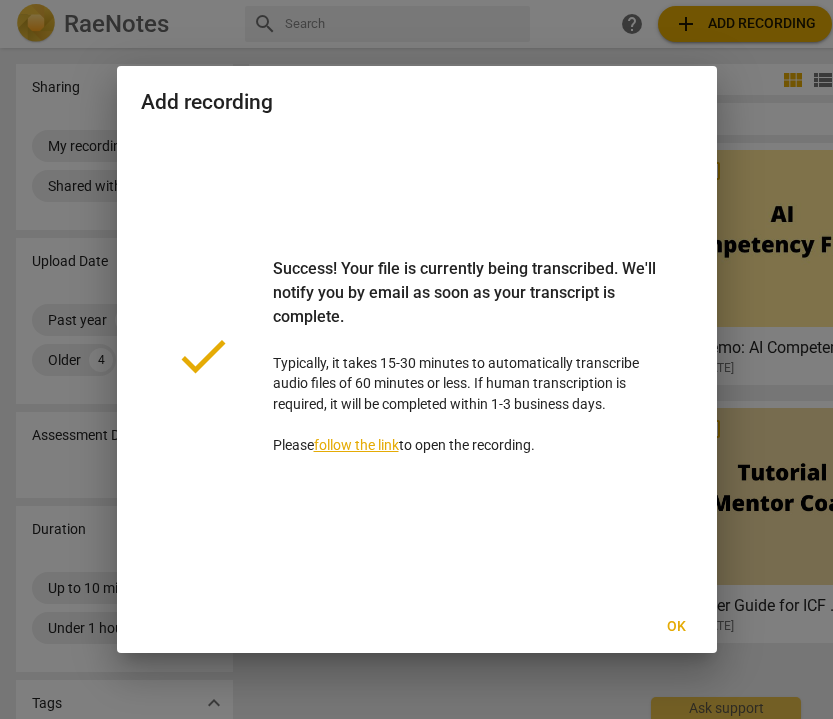 click on "follow the link" at bounding box center (356, 445) 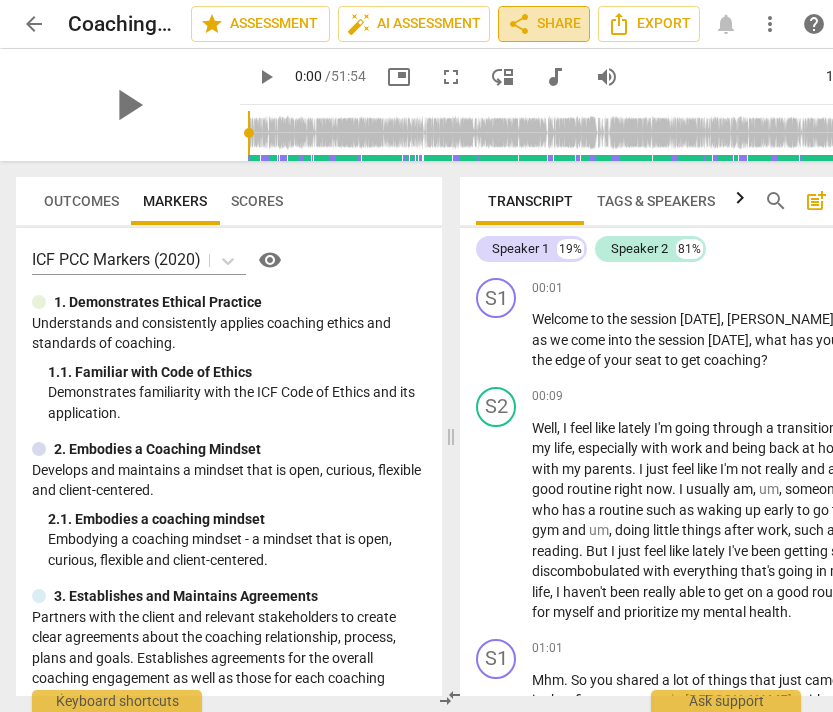 click on "share    Share" at bounding box center [544, 24] 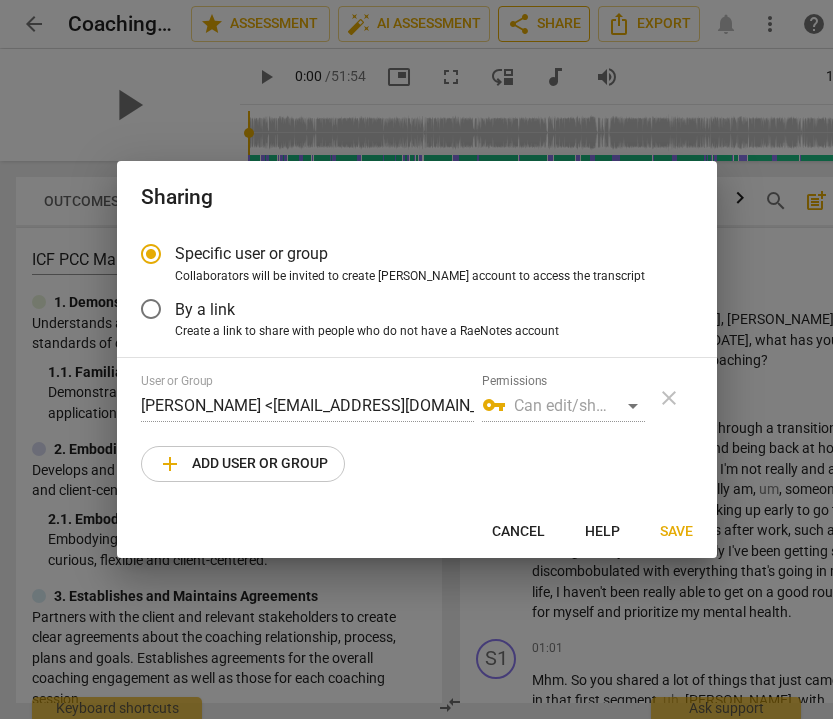 radio on "false" 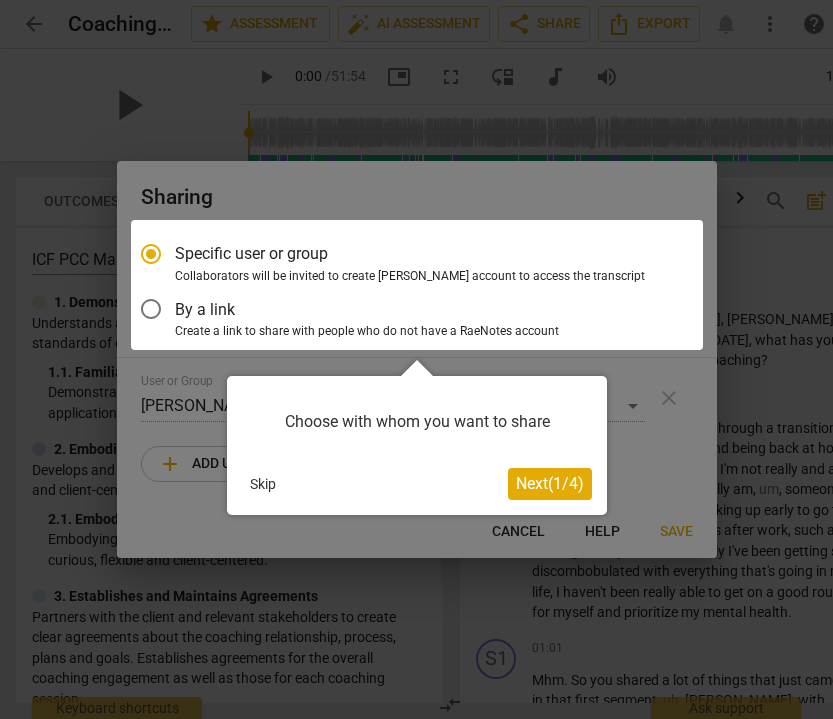 click on "Next  ( 1 / 4 )" at bounding box center [550, 483] 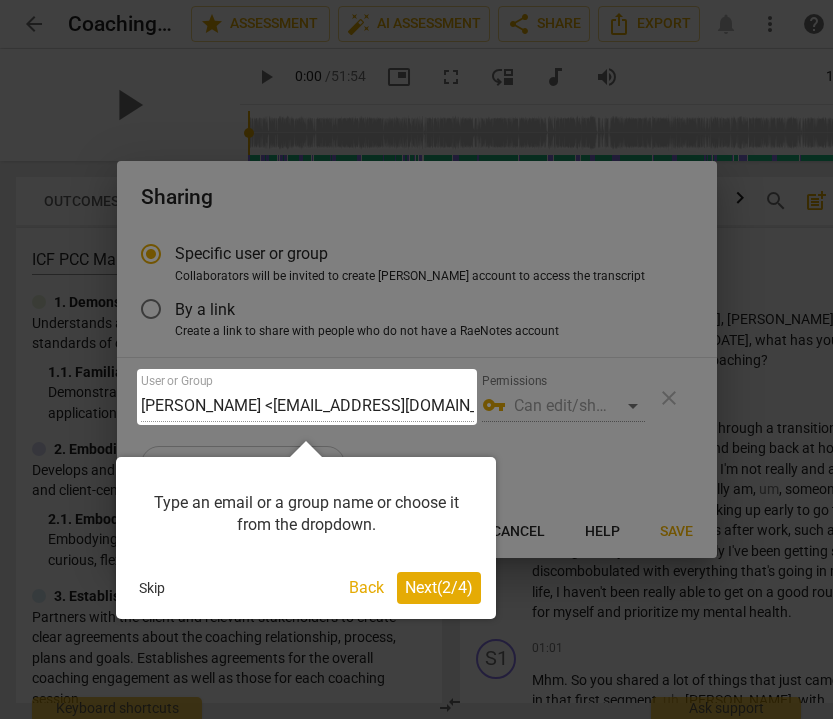 click on "Next  ( 2 / 4 )" at bounding box center [439, 588] 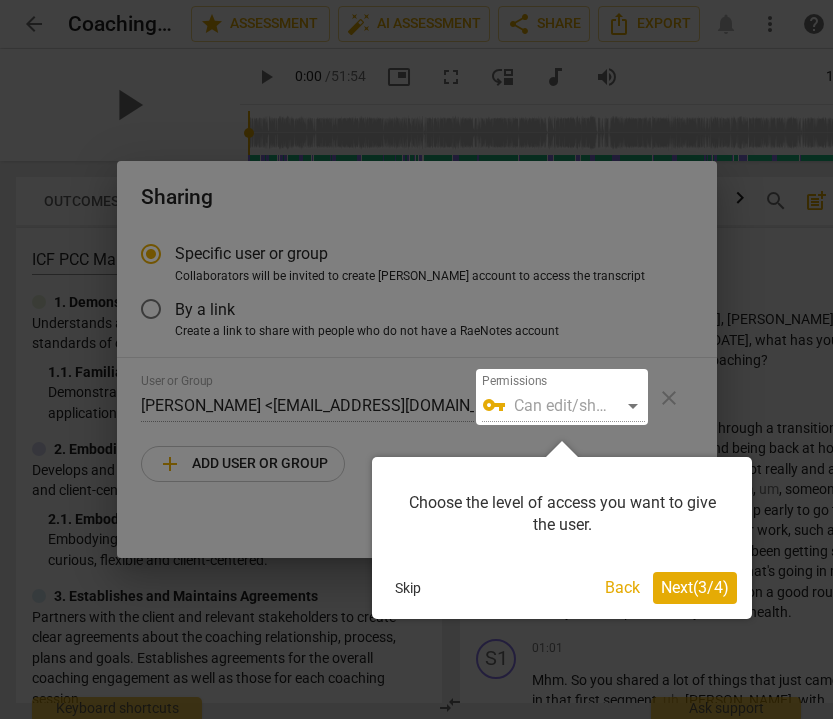 click on "Next  ( 3 / 4 )" at bounding box center [695, 587] 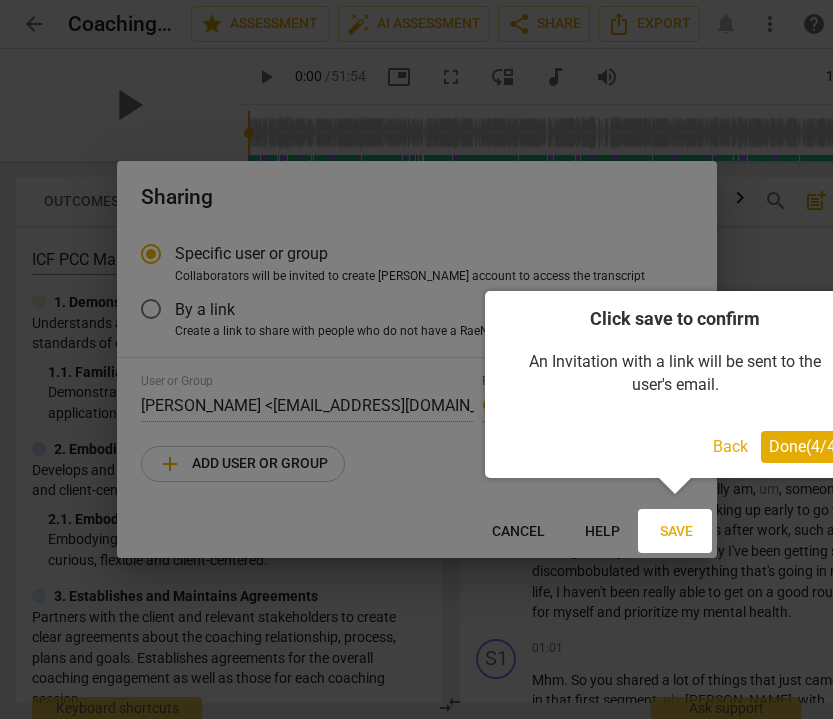 click on "Done  ( 4 / 4 )" at bounding box center (805, 446) 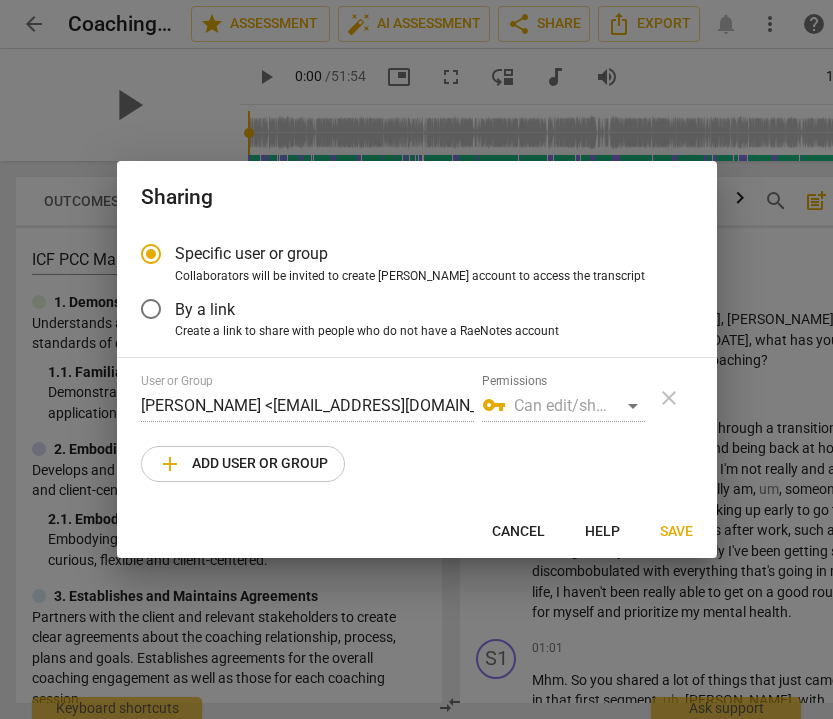 click on "vpn_key Can edit/share" at bounding box center [563, 406] 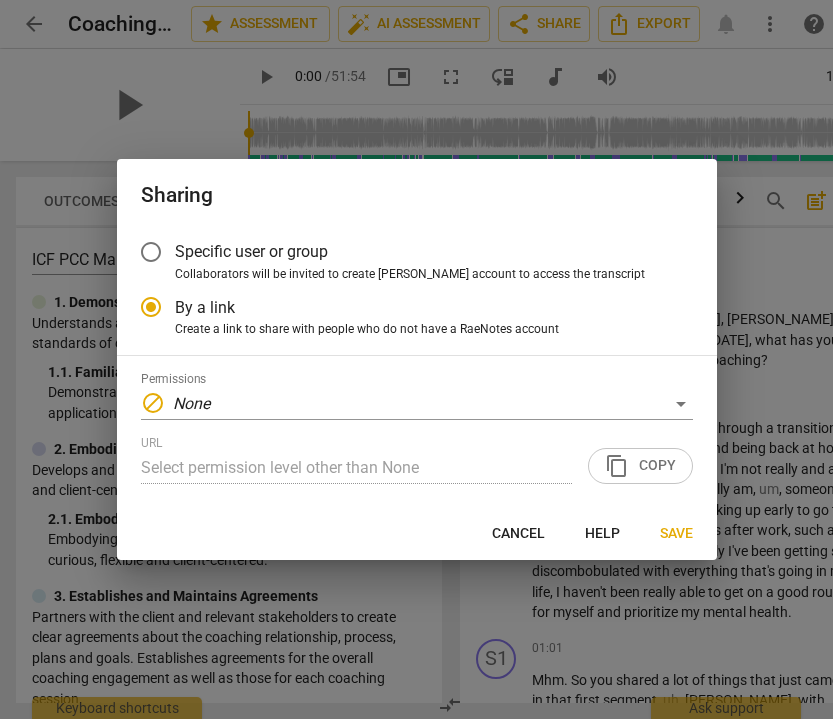 click on "Permissions block None" at bounding box center [417, 396] 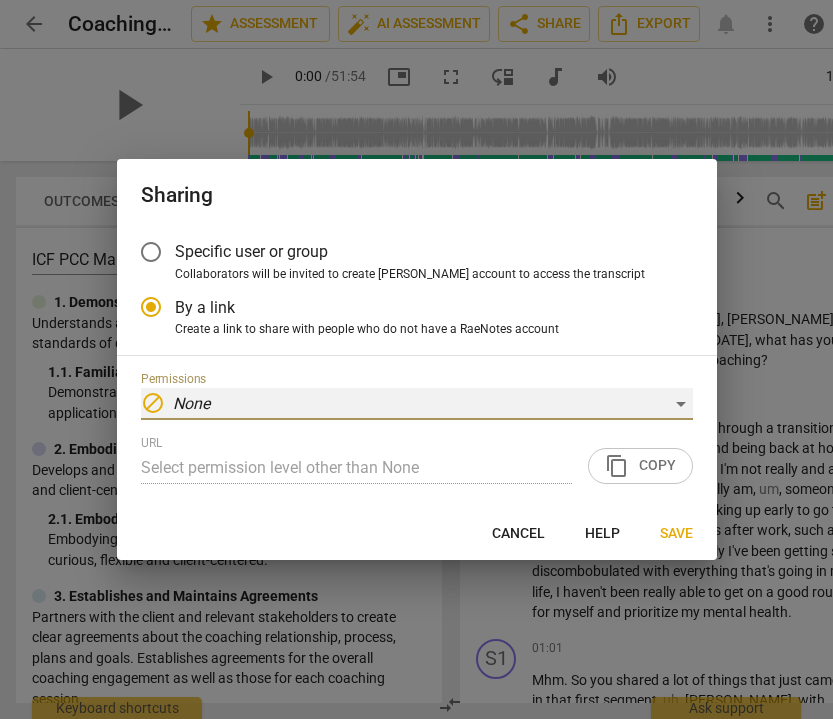 click on "block None" at bounding box center (417, 404) 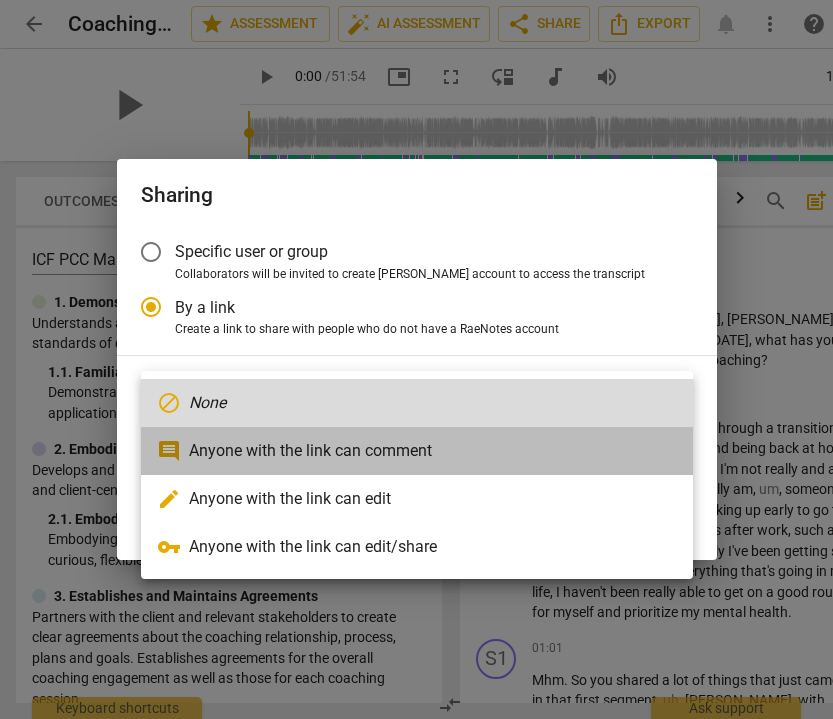 click on "comment Anyone with the link can comment" at bounding box center [417, 451] 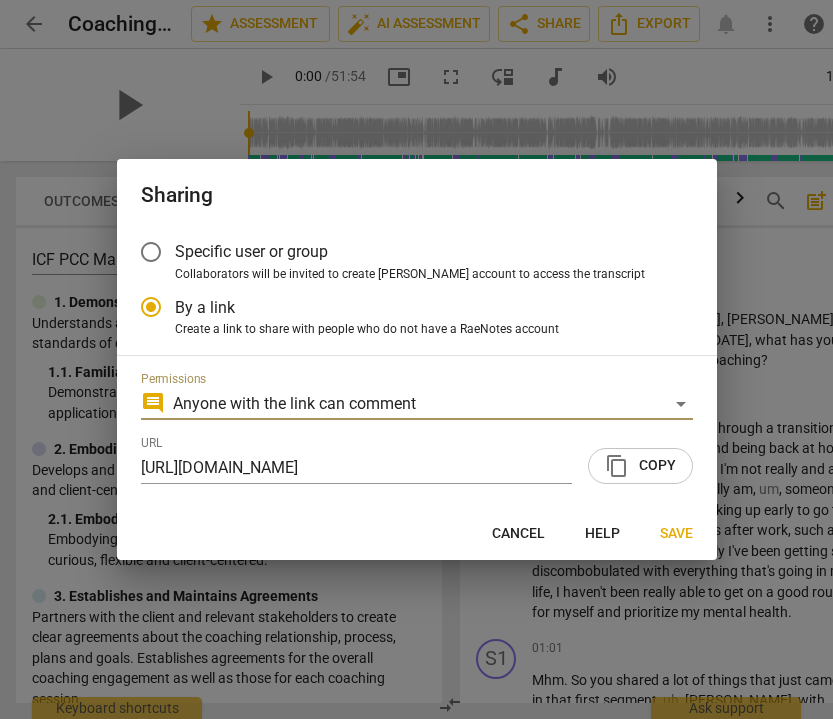 click on "content_copy   Copy" at bounding box center (640, 466) 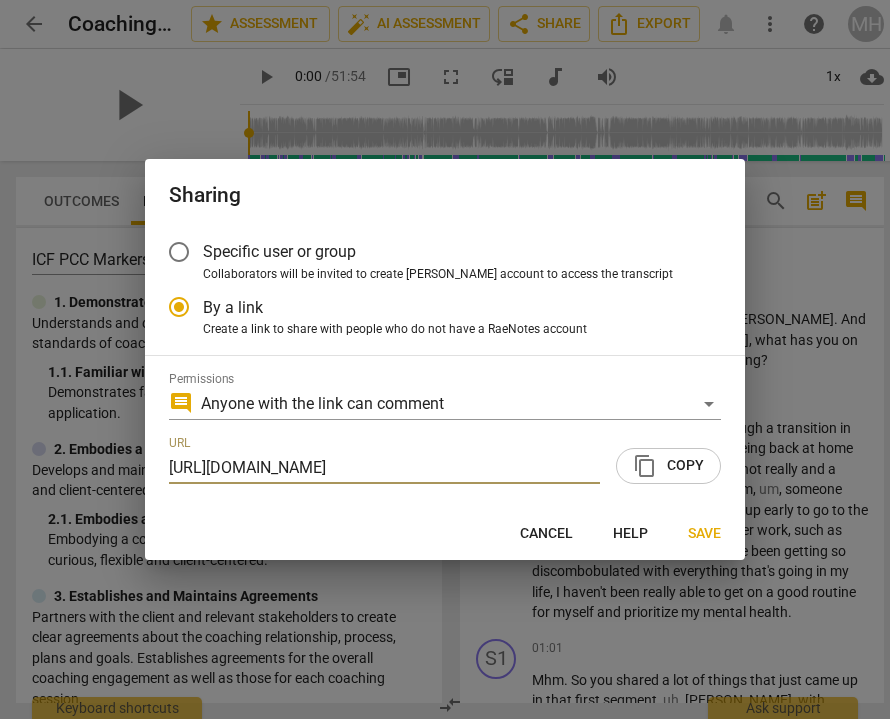 click on "Specific user or group" at bounding box center (279, 251) 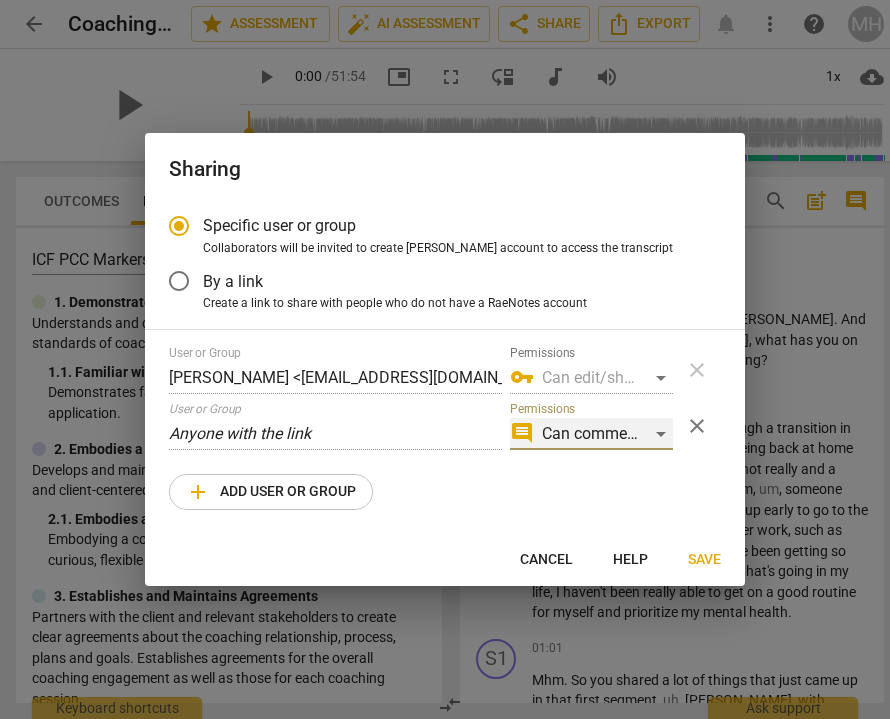 click on "comment Can comment" at bounding box center [591, 434] 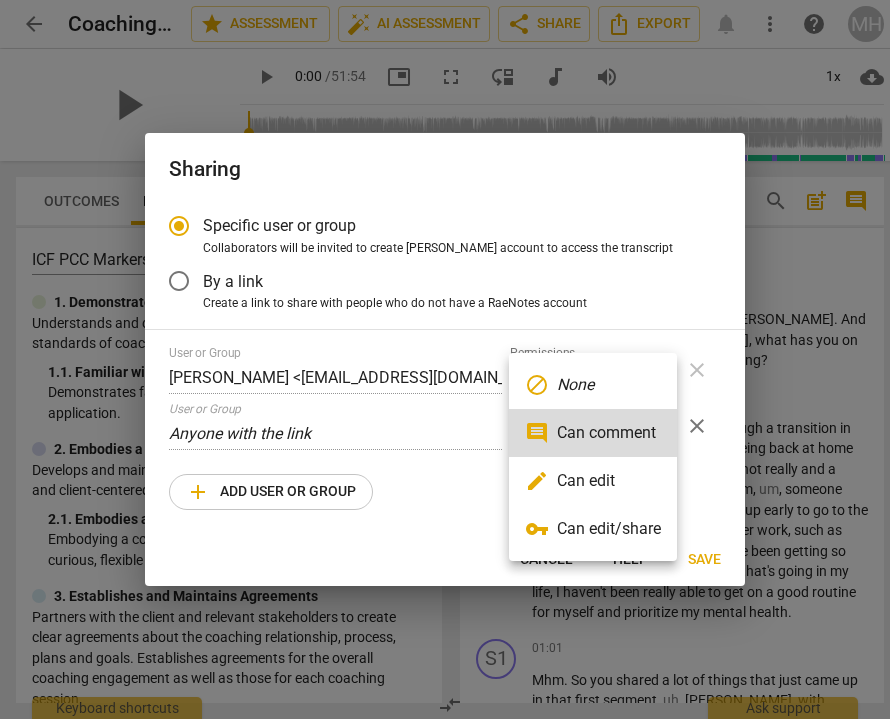 click at bounding box center [445, 359] 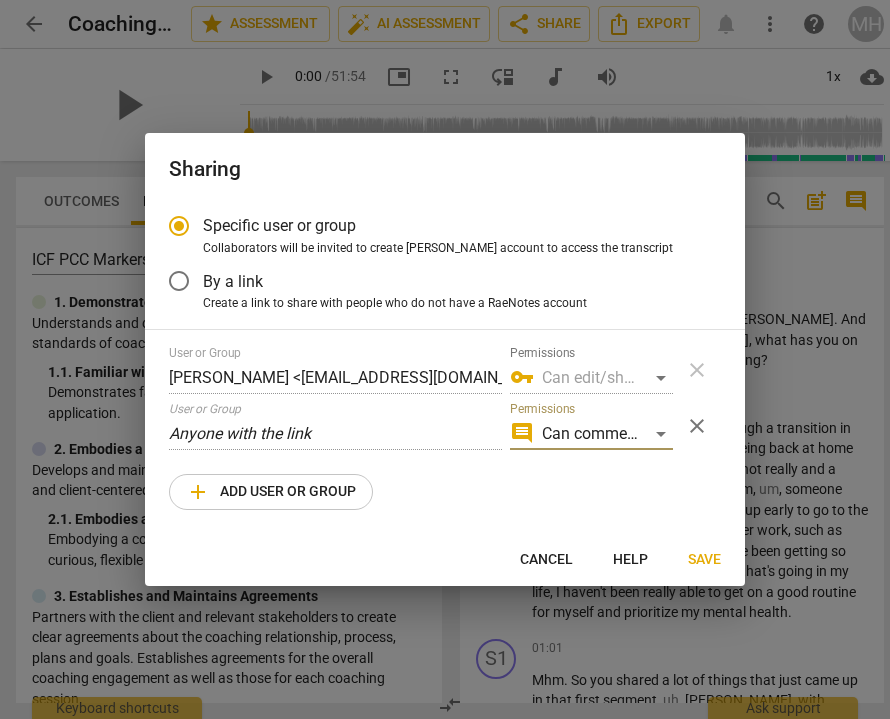 click on "add Add user or group" at bounding box center (271, 492) 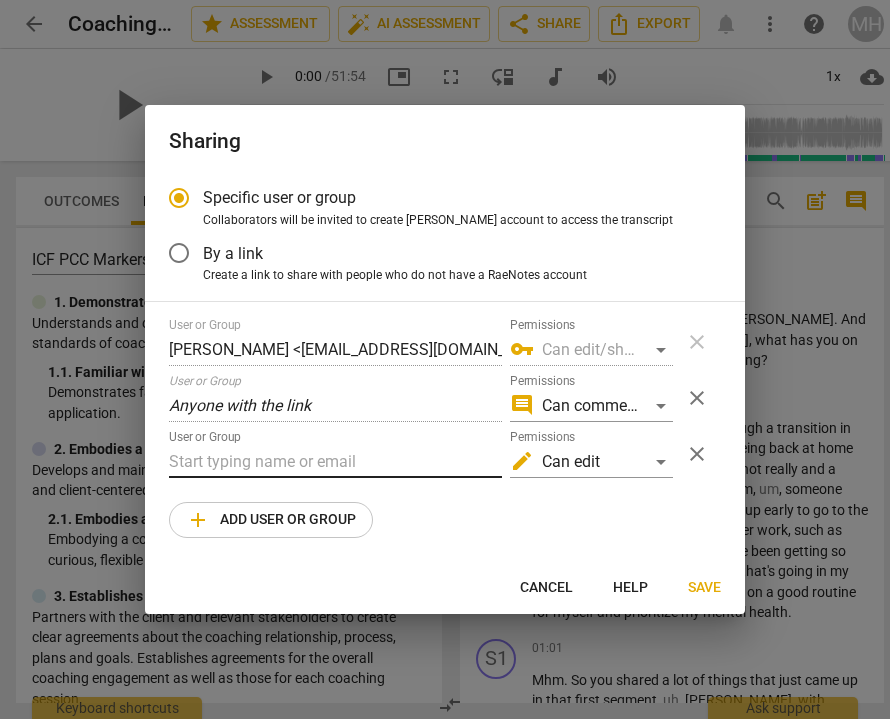 click at bounding box center (335, 462) 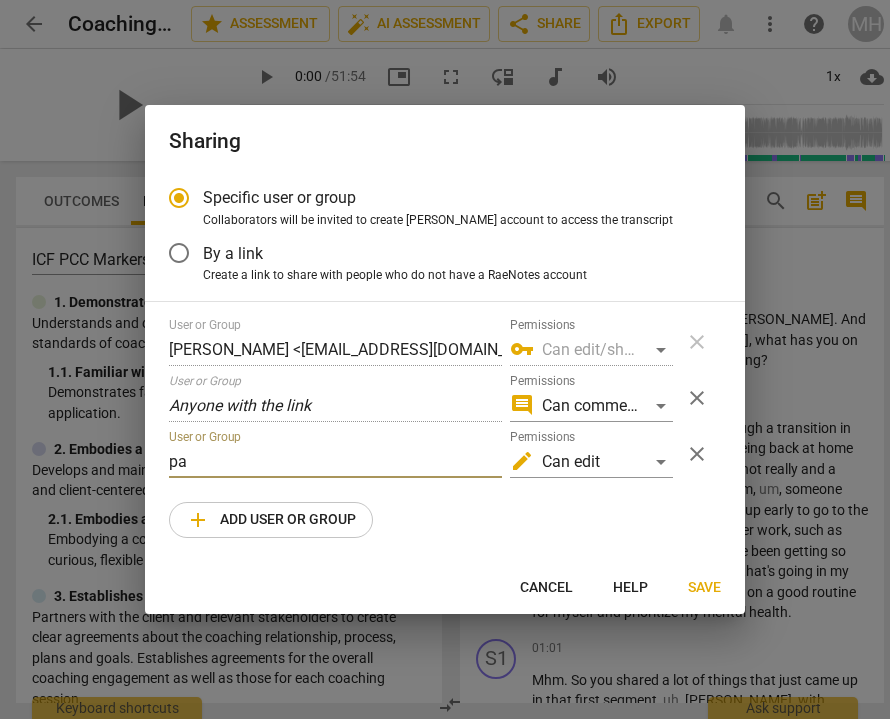 click on "pa" at bounding box center (335, 462) 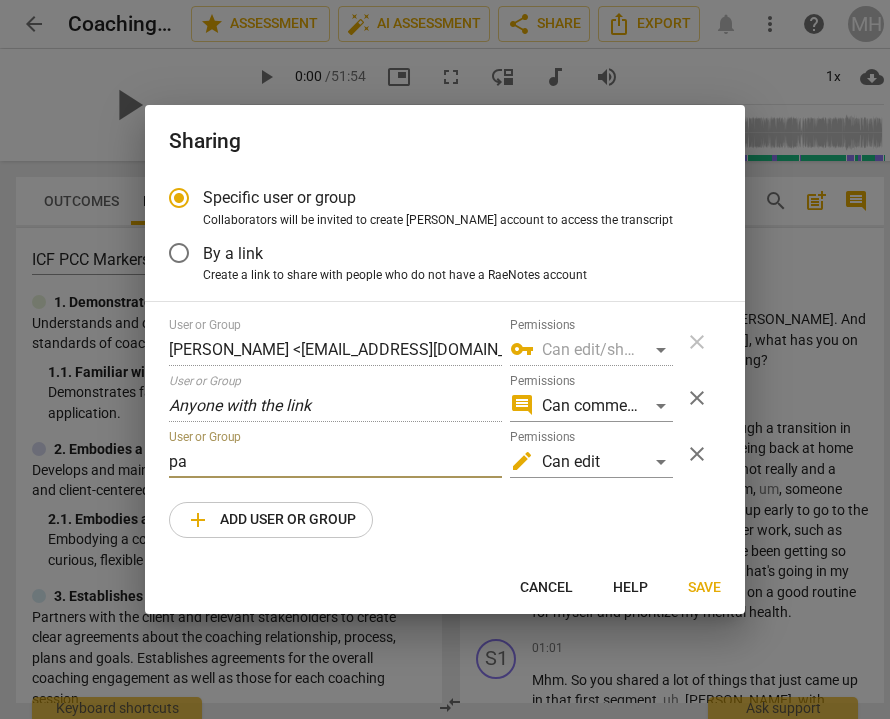 paste on "uline@movingthehumanspirit.com" 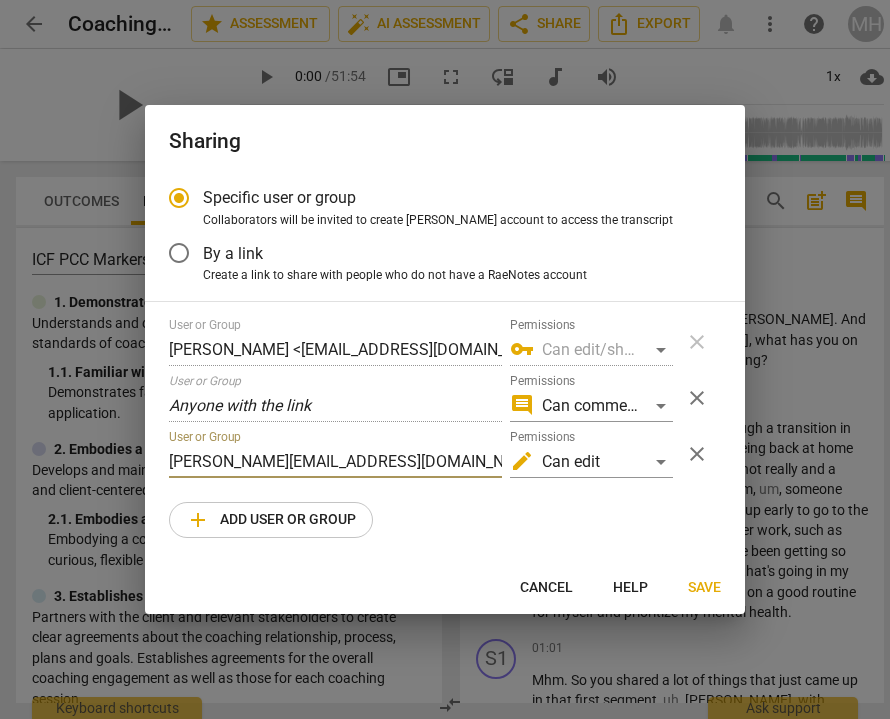 type on "pauline@movingthehumanspirit.com" 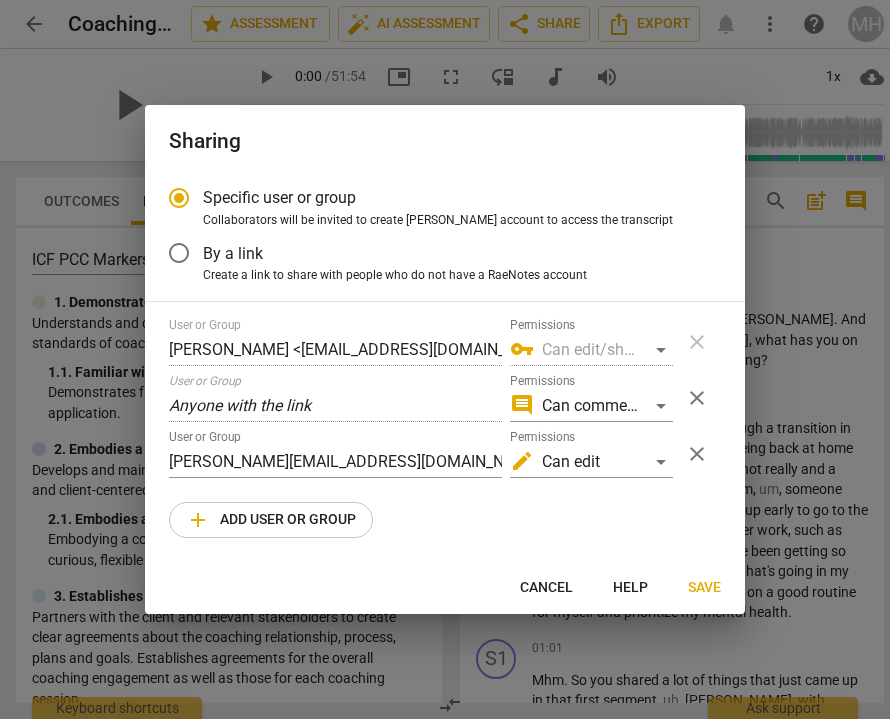 click on "User or Group Michael Henry <rebalancedllc83@gmail.com> Permissions vpn_key Can edit/share close User or Group Anyone with the link Permissions comment Can comment close User or Group pauline@movingthehumanspirit.com Permissions edit Can edit close add Add user or group" at bounding box center [445, 428] 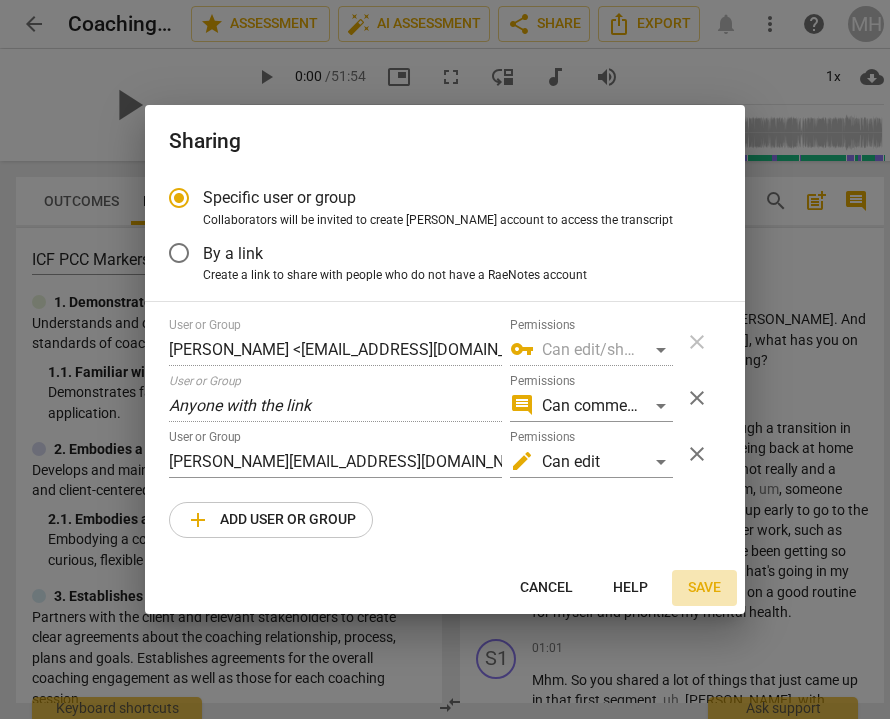 click on "Save" at bounding box center [704, 588] 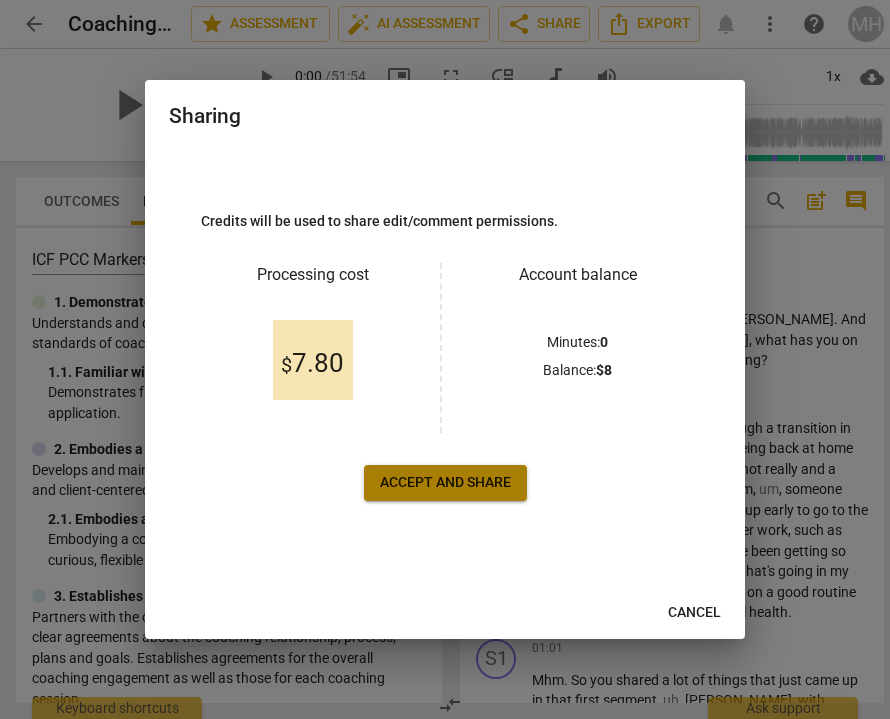 click on "Accept and share" at bounding box center [445, 483] 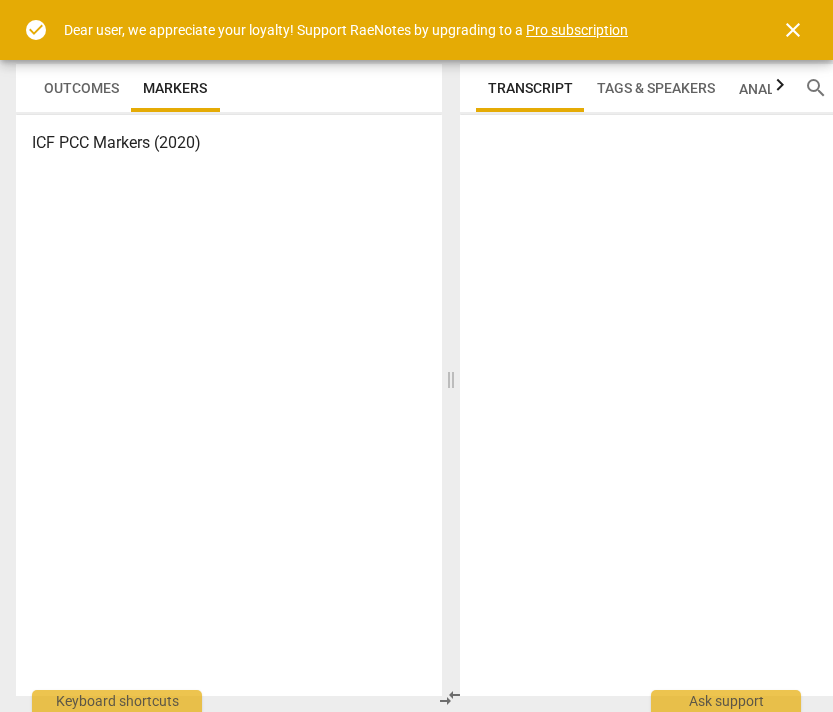 scroll, scrollTop: 0, scrollLeft: 0, axis: both 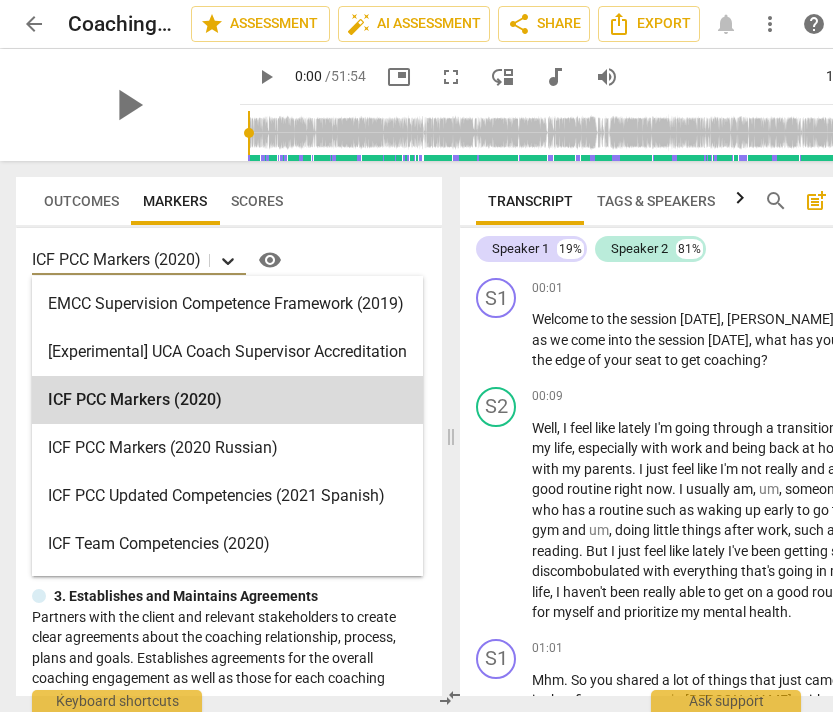click 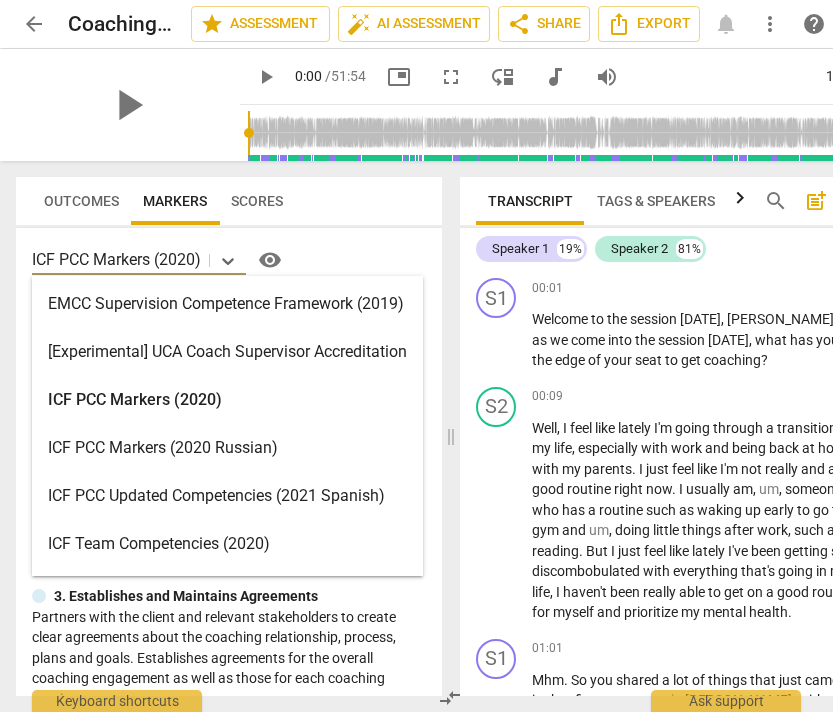 scroll, scrollTop: 0, scrollLeft: 0, axis: both 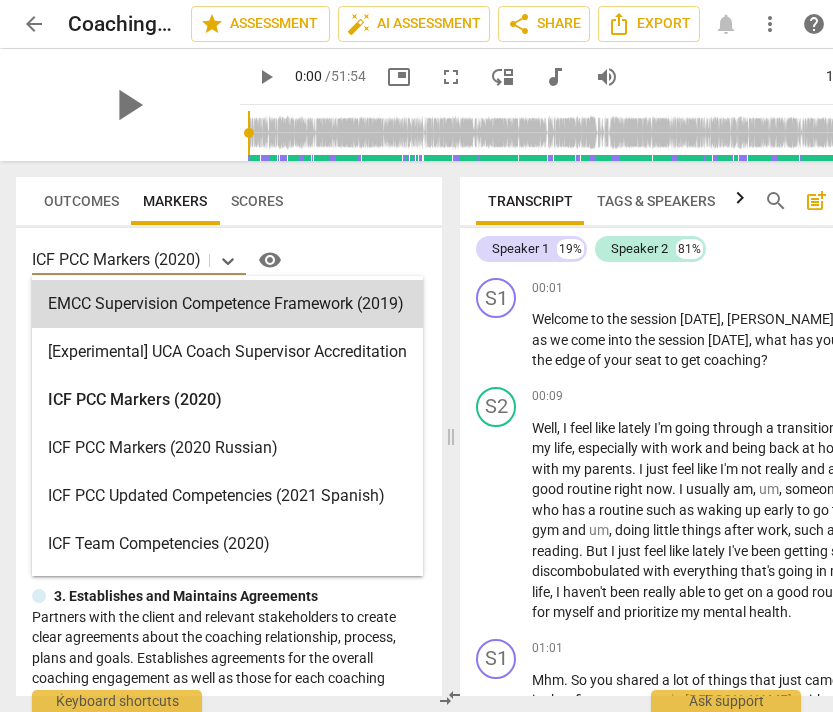 click on "Outcomes Markers Scores" at bounding box center [229, 201] 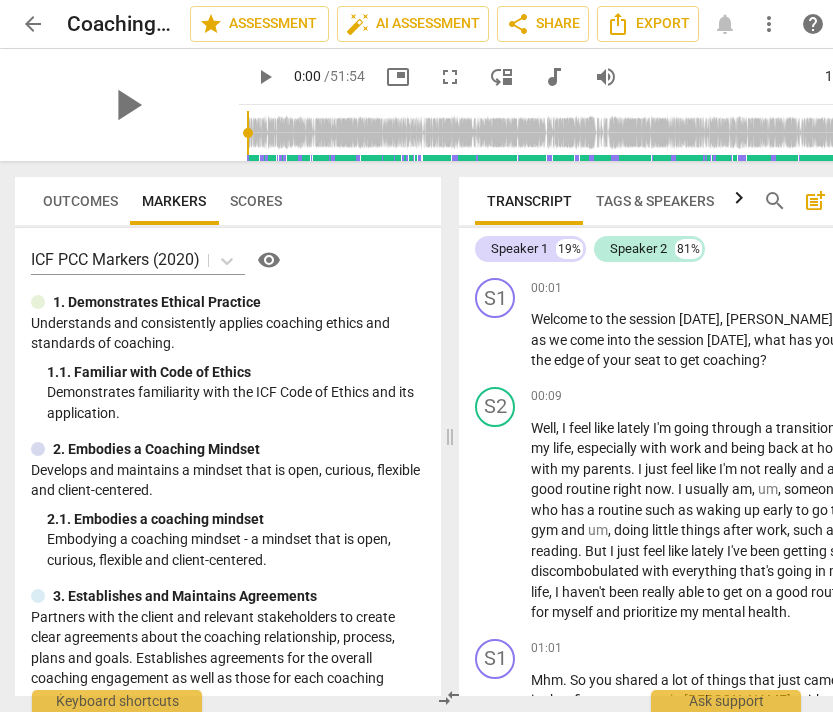 scroll, scrollTop: 0, scrollLeft: 1, axis: horizontal 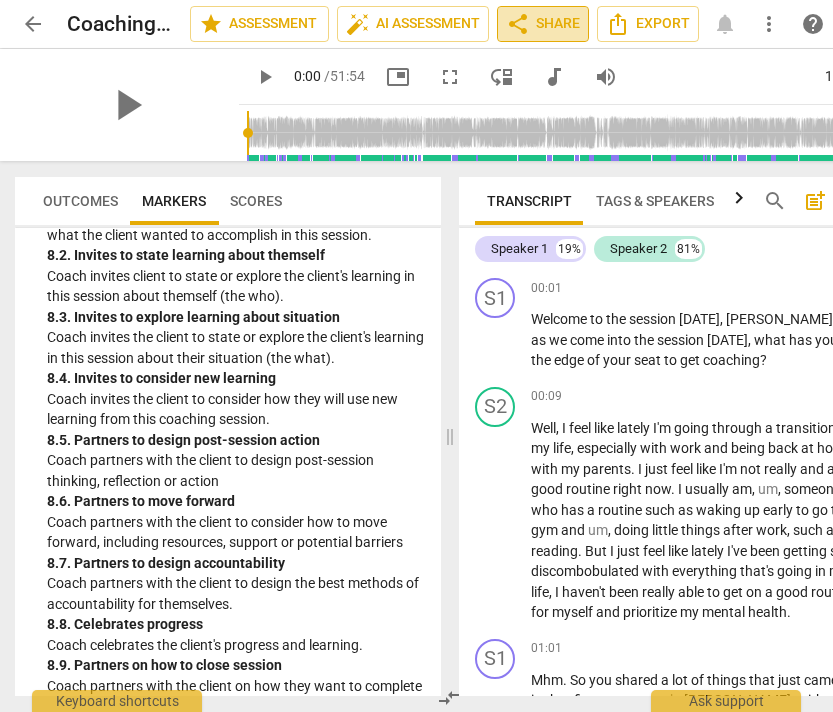 click on "share    Share" at bounding box center [543, 24] 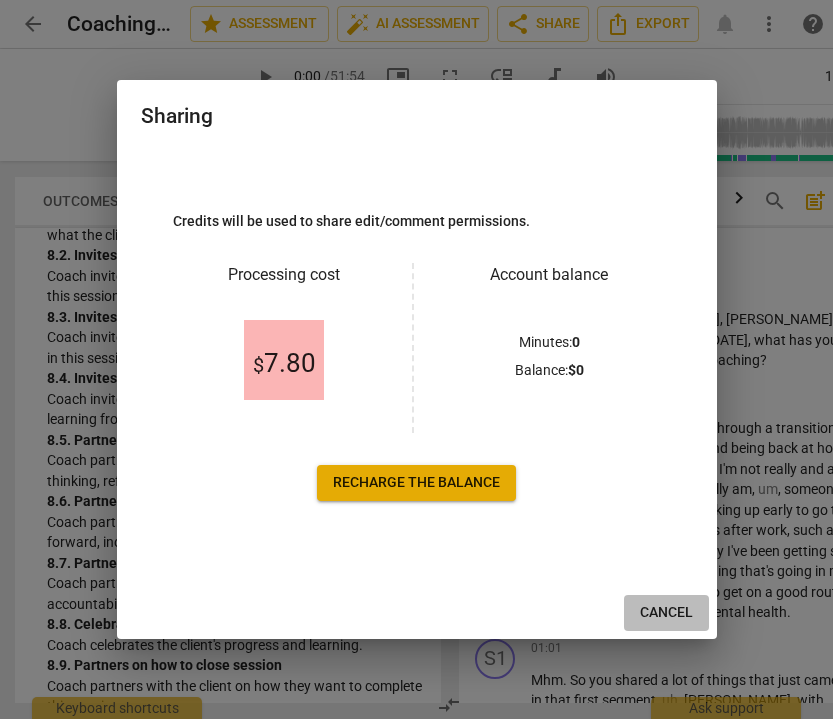 click on "Cancel" at bounding box center [666, 613] 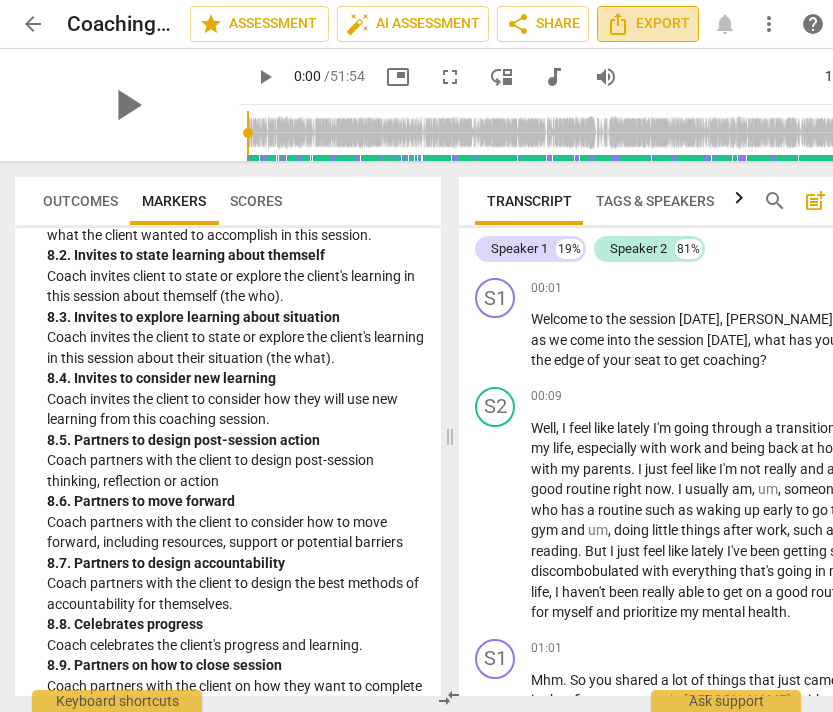 click 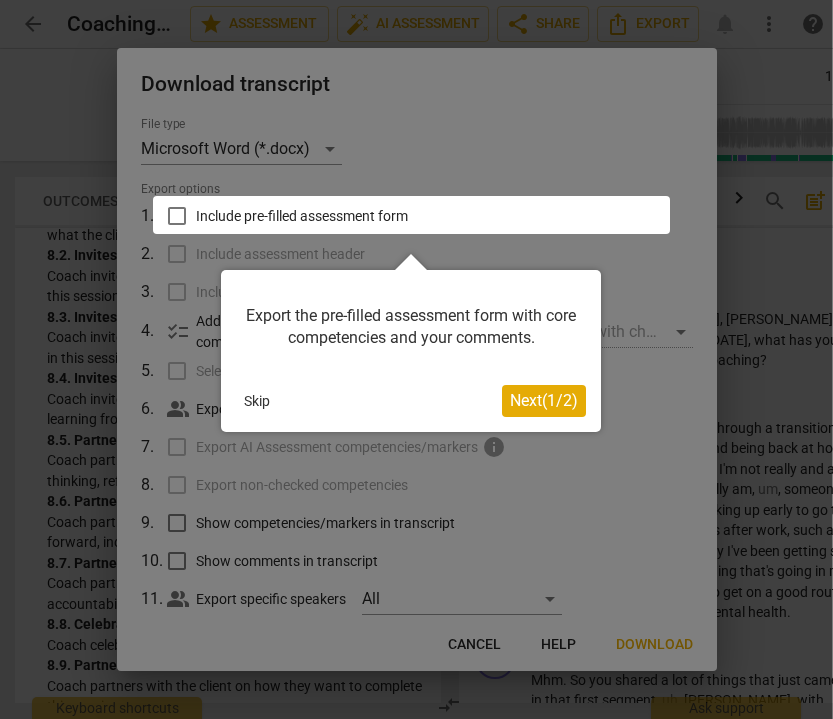 click on "Next  ( 1 / 2 )" at bounding box center (544, 401) 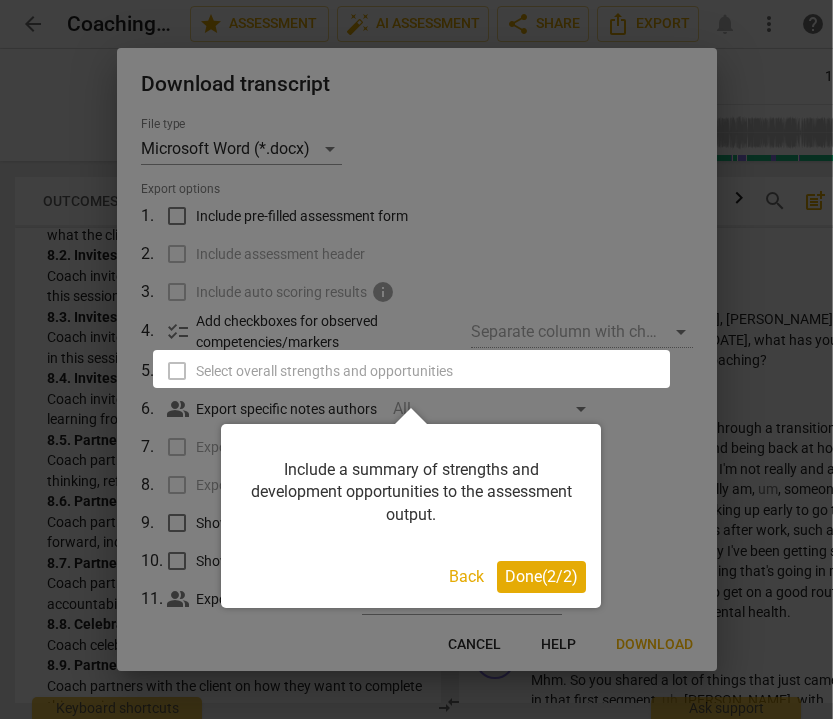 click on "Done  ( 2 / 2 )" at bounding box center [541, 576] 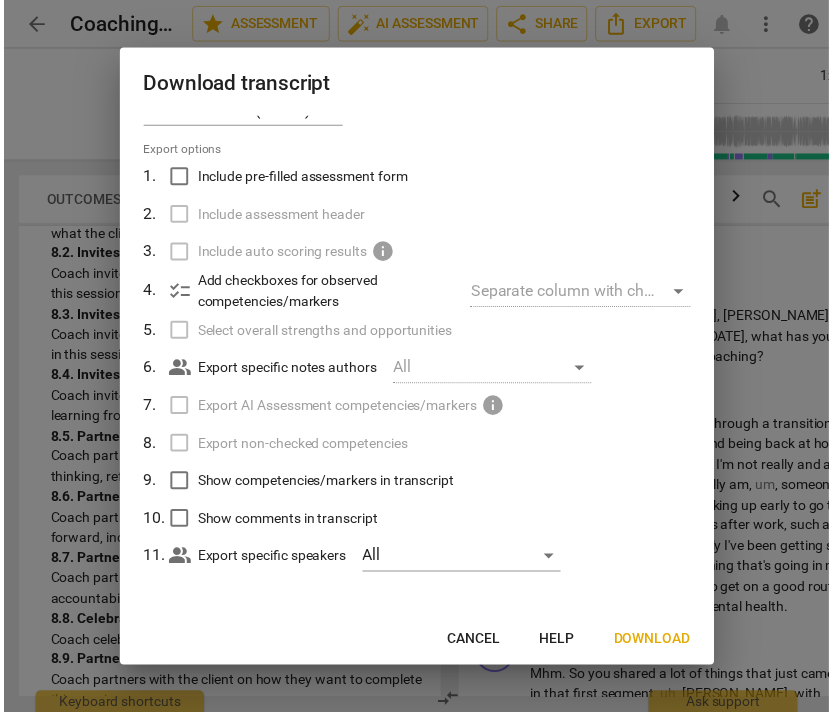scroll, scrollTop: 37, scrollLeft: 0, axis: vertical 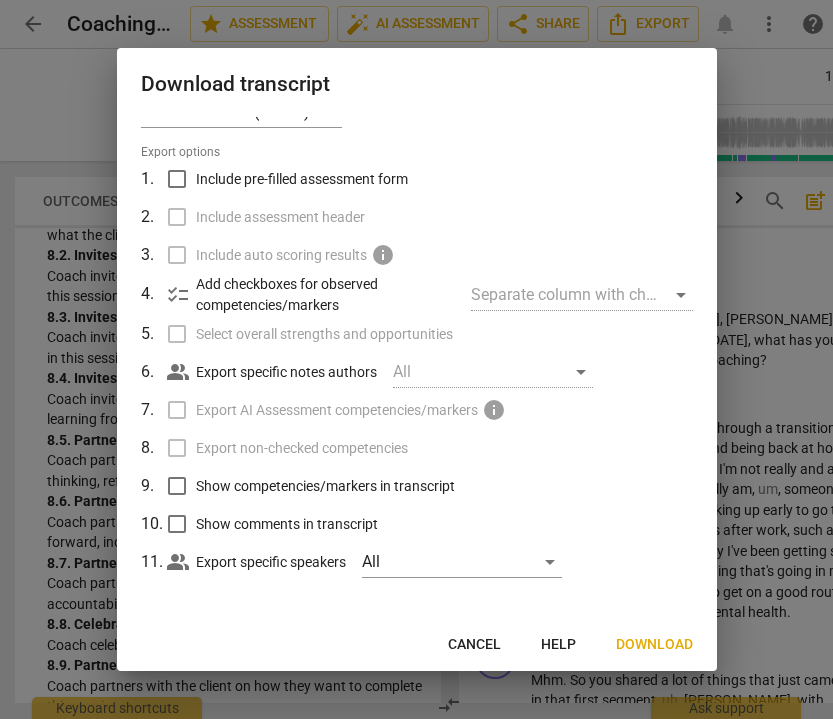 click on "Cancel" at bounding box center (474, 645) 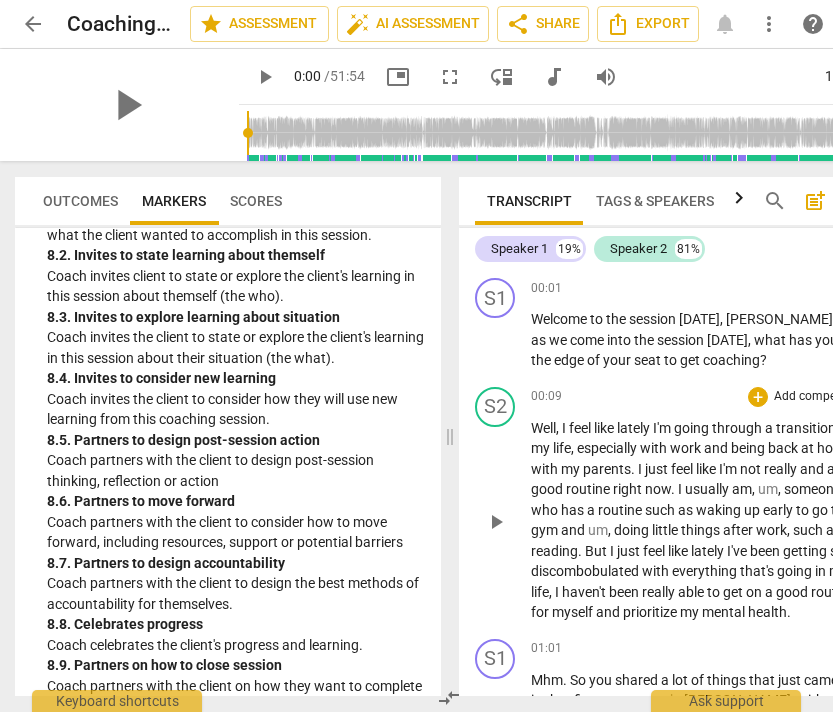 scroll, scrollTop: 0, scrollLeft: 1, axis: horizontal 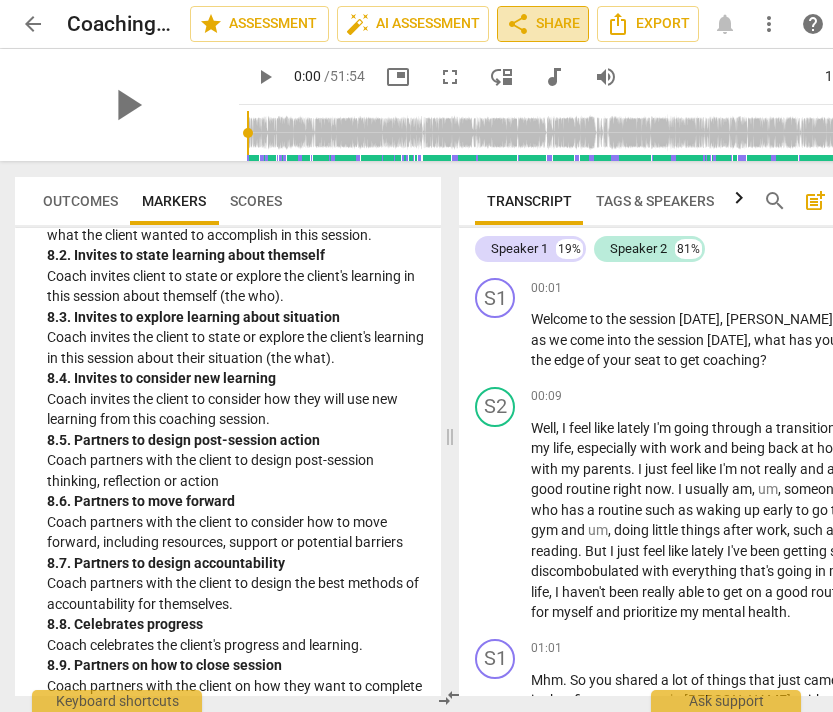click on "share    Share" at bounding box center [543, 24] 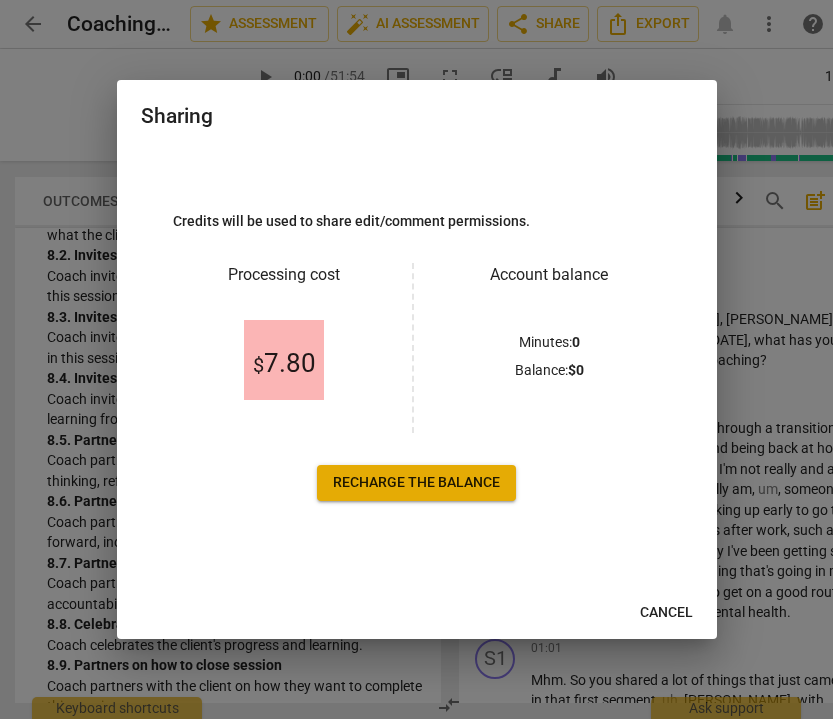 click on "Recharge the balance" at bounding box center (416, 483) 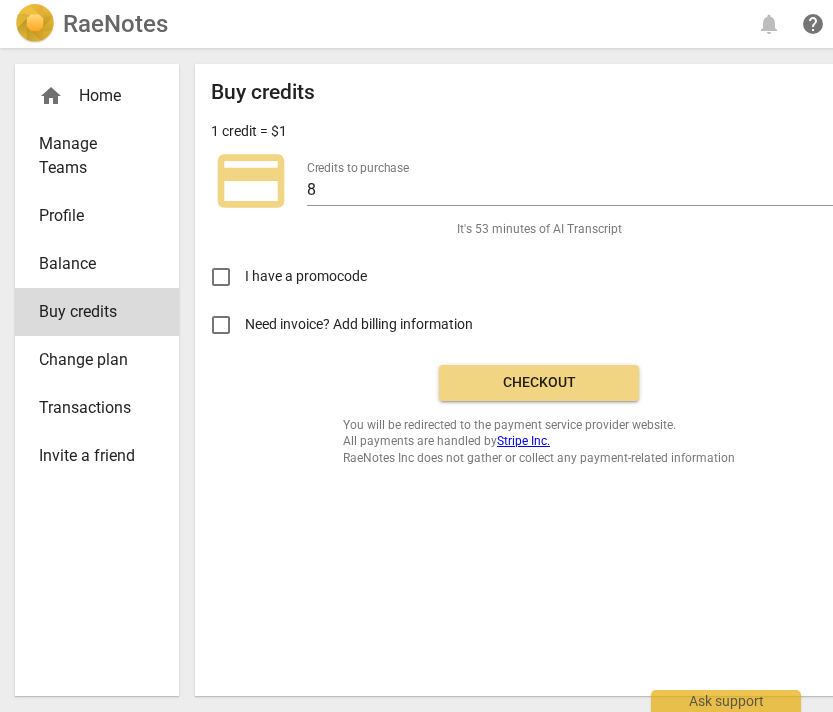click on "Need invoice? Add billing information" at bounding box center [221, 325] 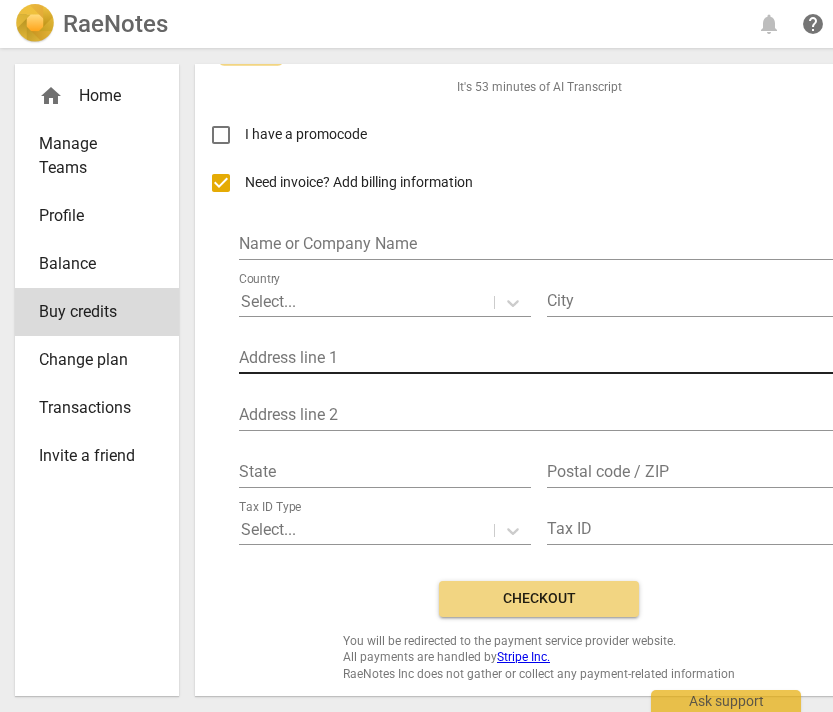 scroll, scrollTop: 141, scrollLeft: 0, axis: vertical 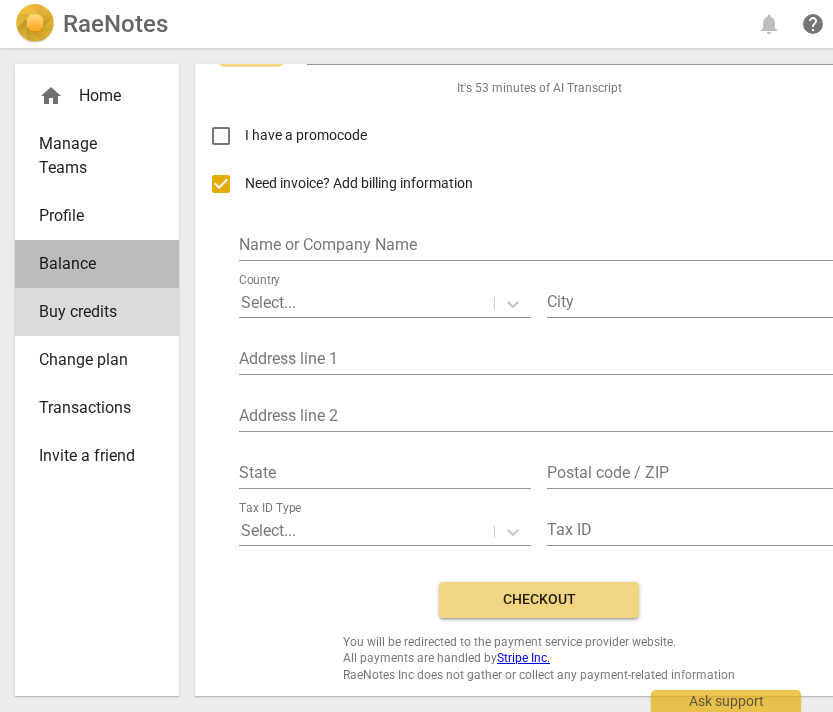 click on "Balance" at bounding box center (89, 264) 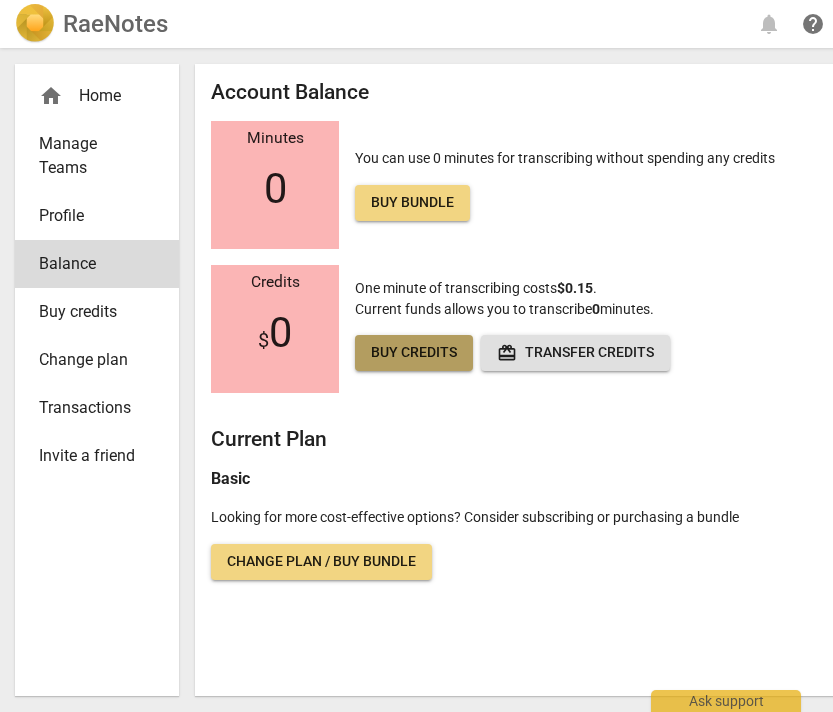click on "Buy credits" at bounding box center (414, 353) 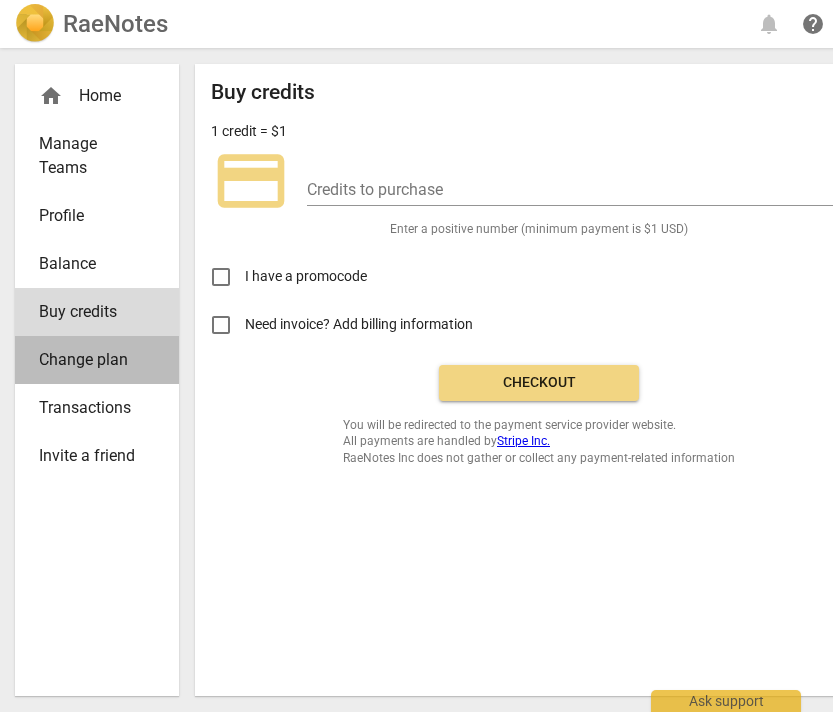 click on "Change plan" at bounding box center [97, 360] 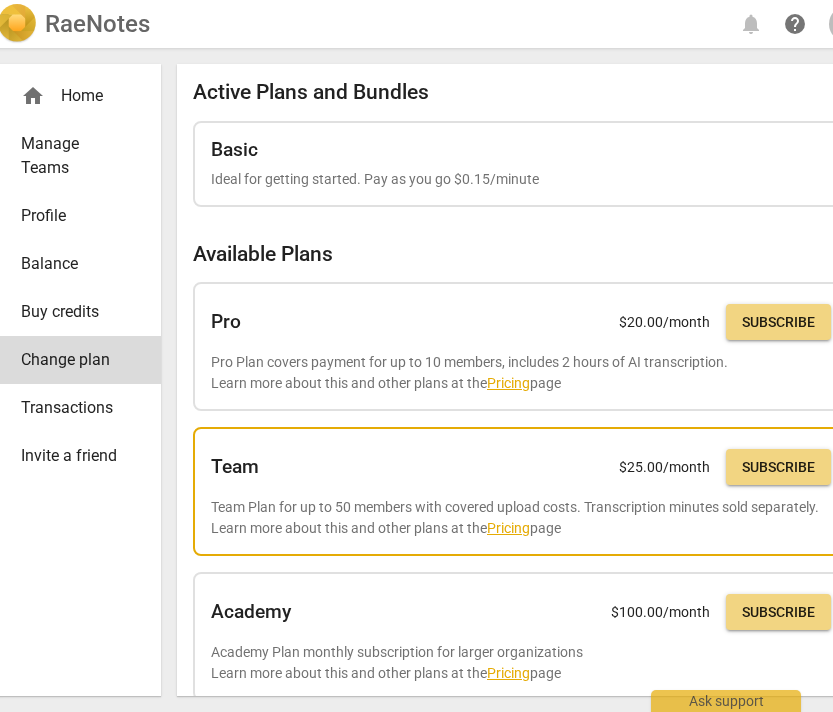 scroll, scrollTop: 0, scrollLeft: 19, axis: horizontal 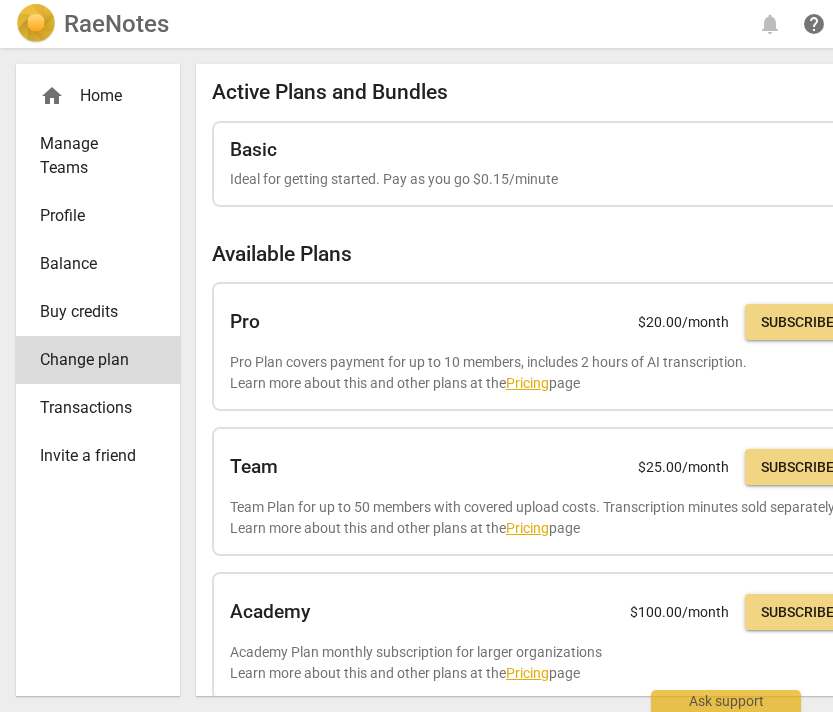 click on "Buy credits" at bounding box center (90, 312) 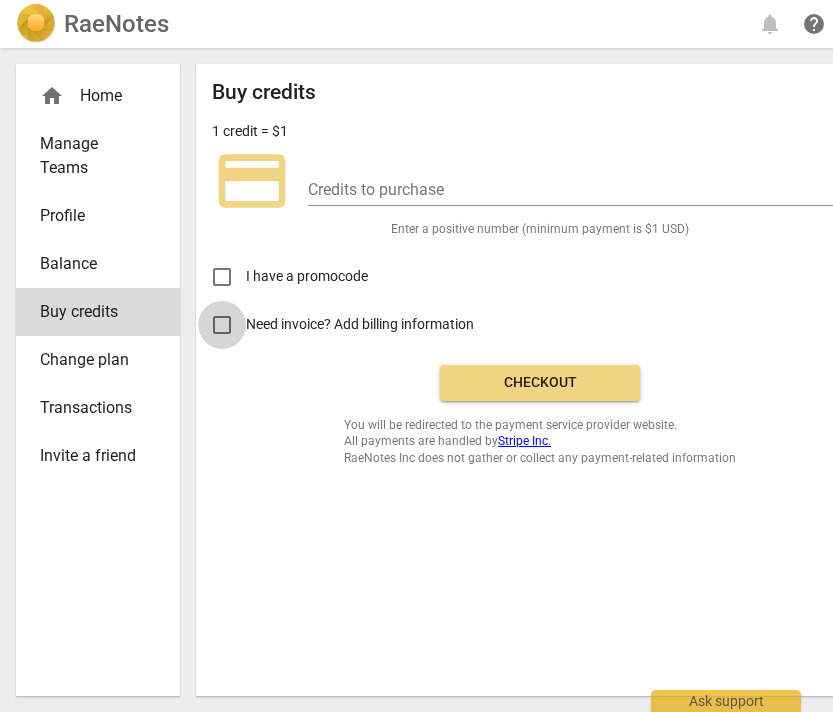 click on "Need invoice? Add billing information" at bounding box center [222, 325] 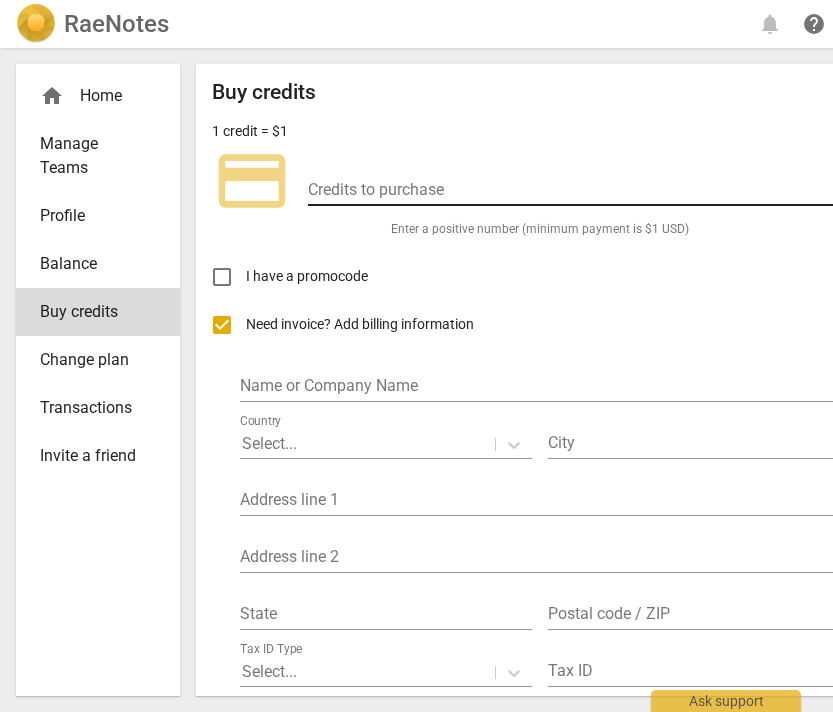 click at bounding box center (580, 191) 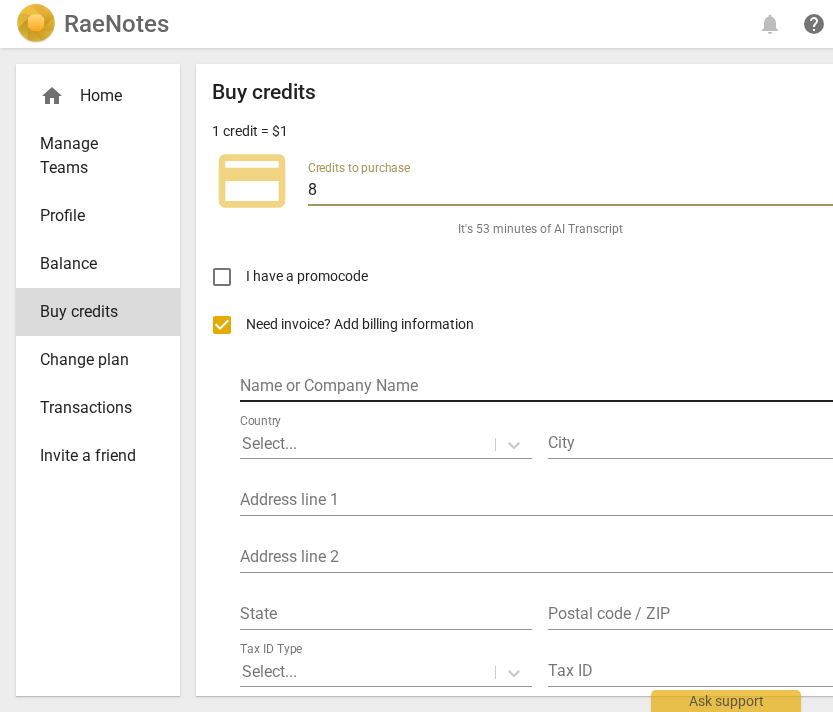 type on "8" 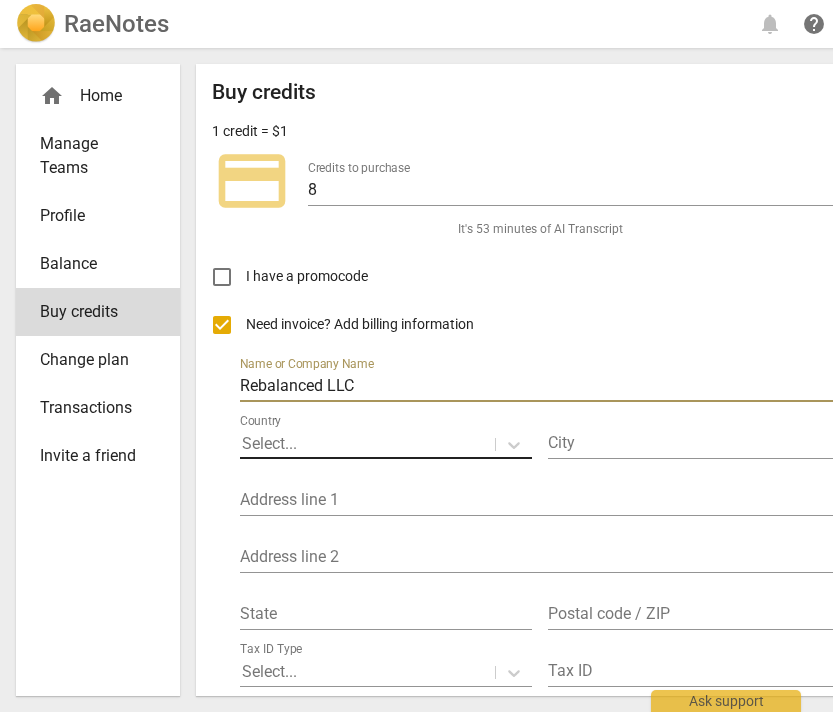 type on "Rebalanced LLC" 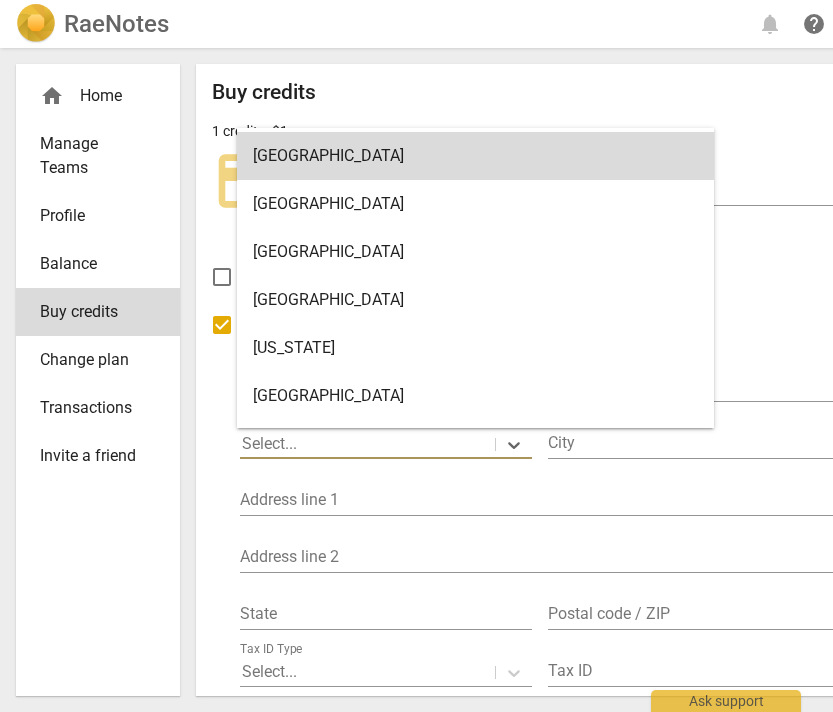 click at bounding box center (367, 444) 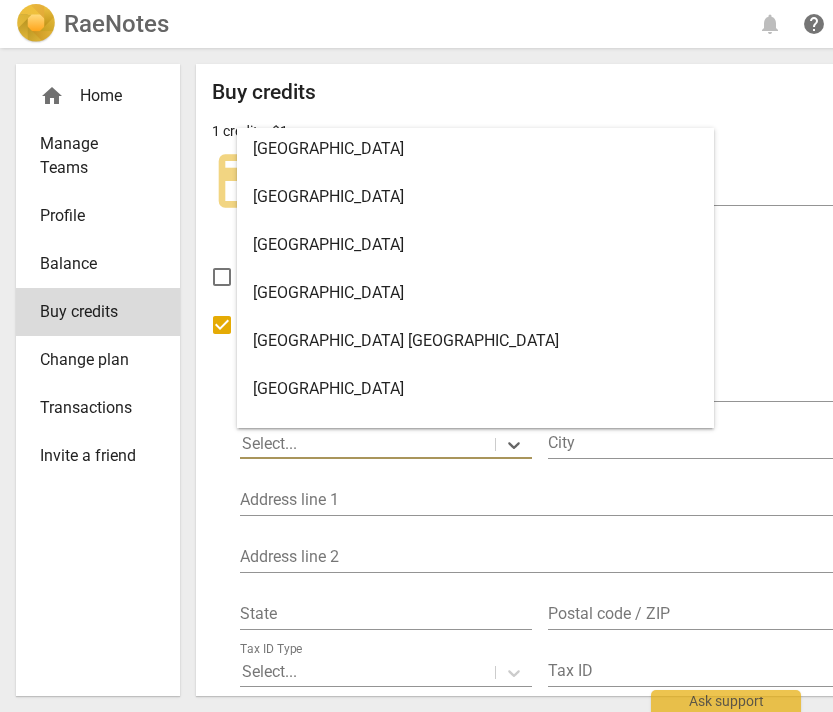 scroll, scrollTop: 11232, scrollLeft: 0, axis: vertical 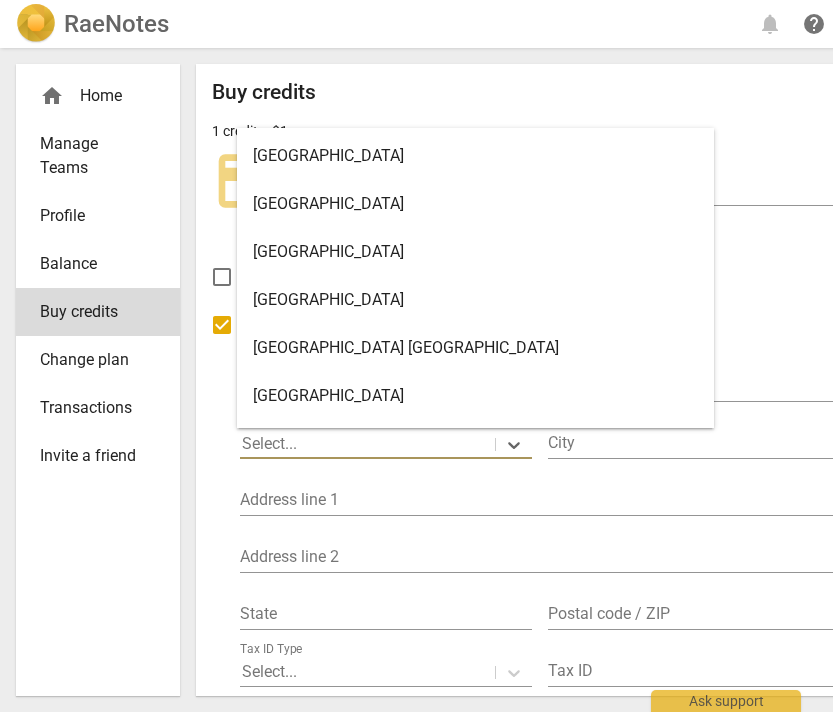 click on "United States" at bounding box center [475, 300] 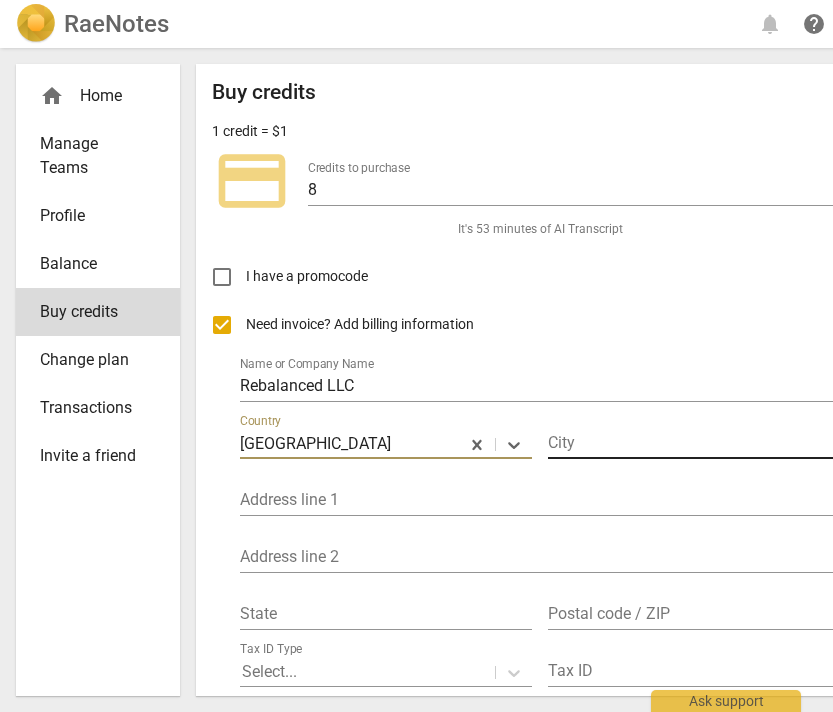 click at bounding box center (694, 444) 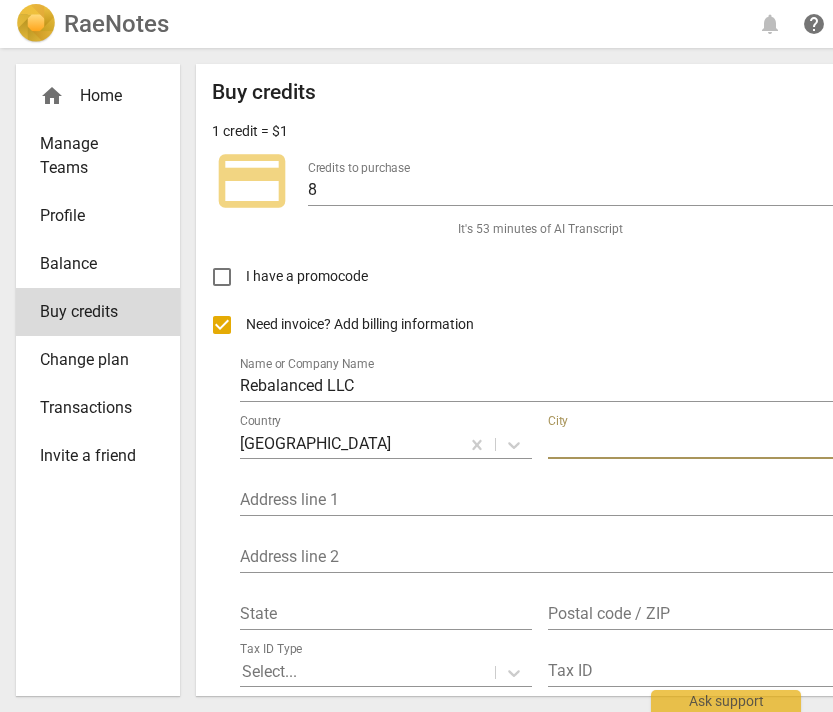 type on "G" 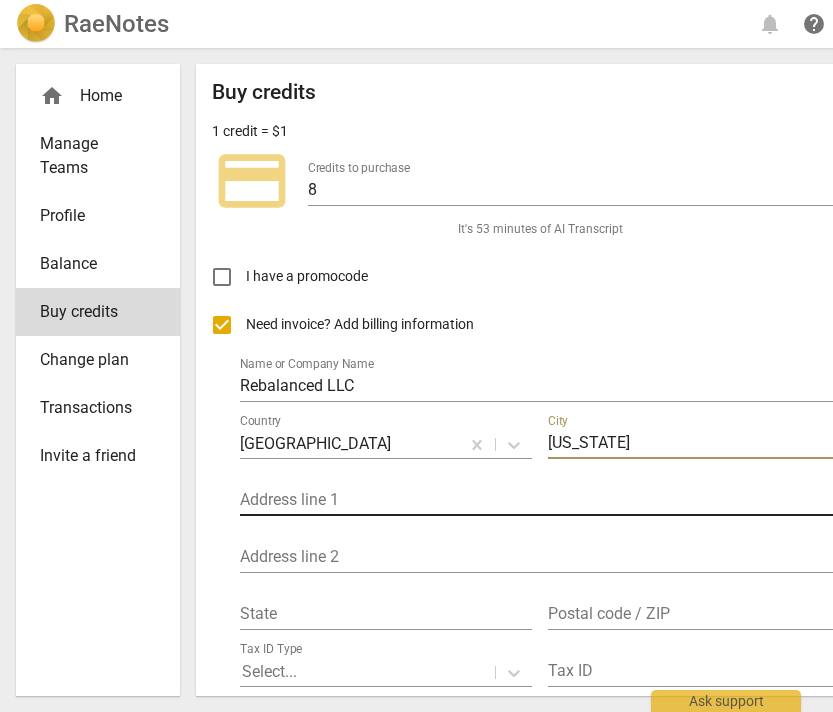 type on "Michigan" 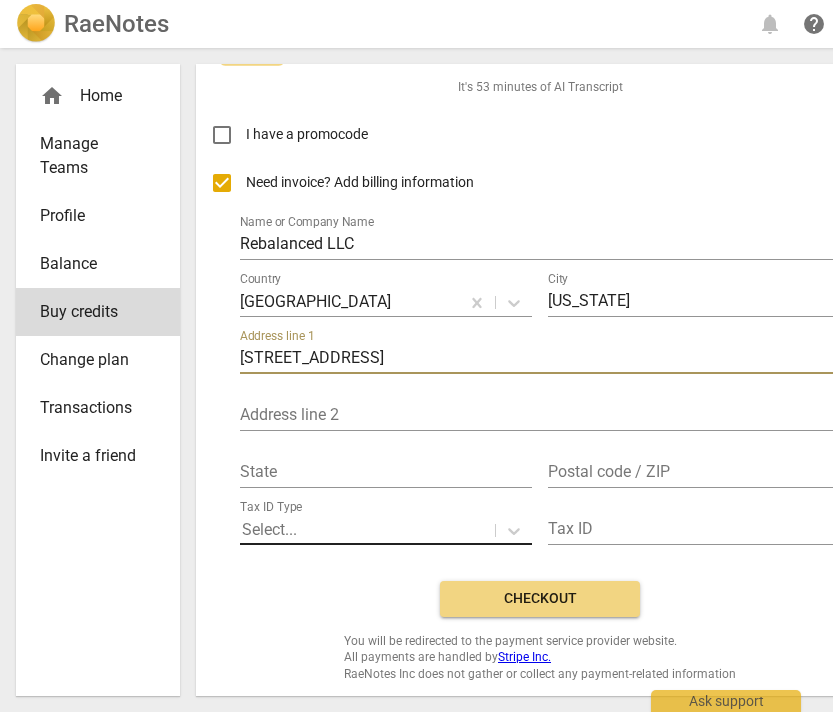scroll, scrollTop: 141, scrollLeft: 0, axis: vertical 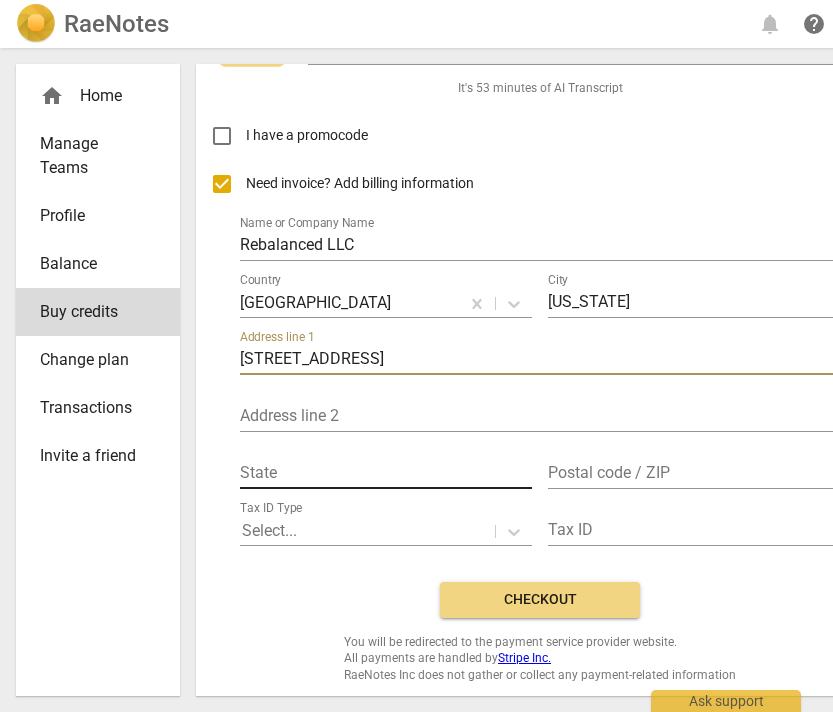 type on "1237 Waverly Drive" 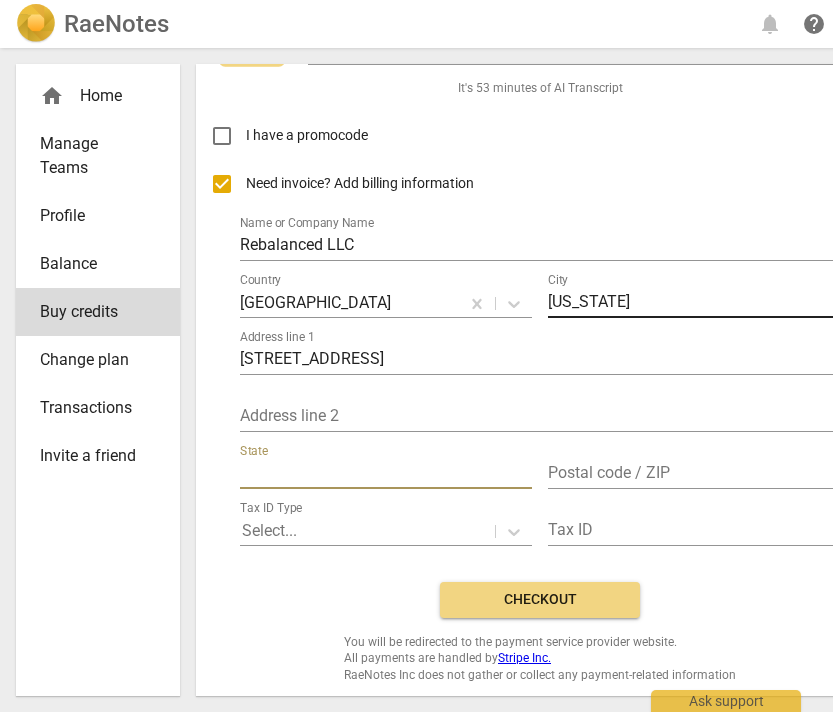 click on "Michigan" at bounding box center [694, 303] 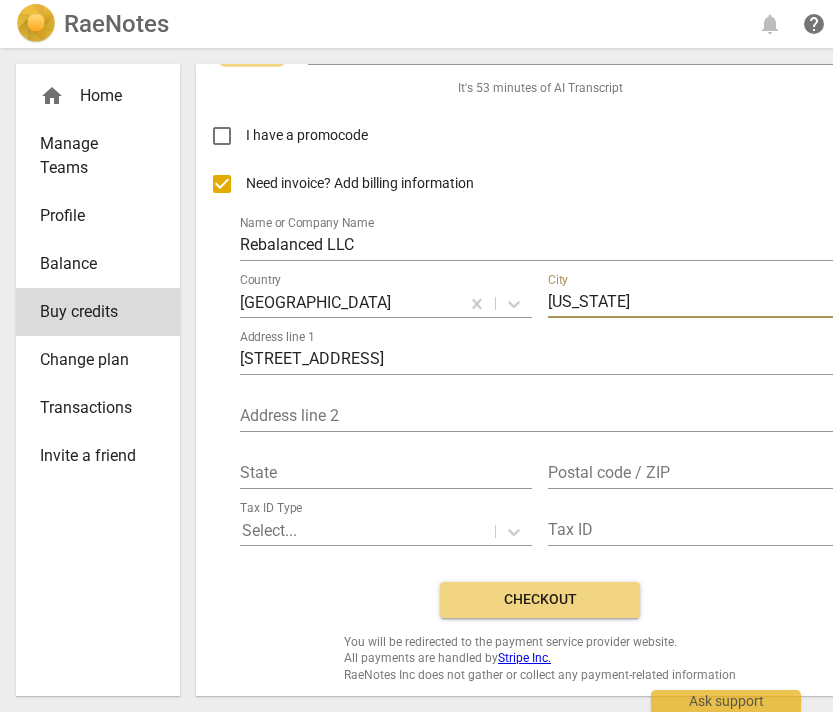 click on "Michigan" at bounding box center [694, 303] 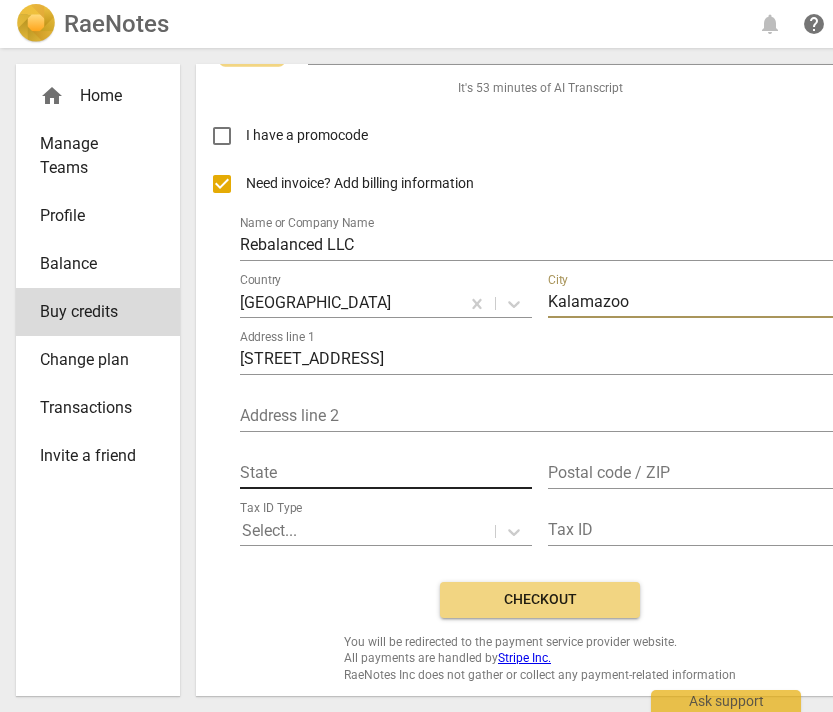 type on "Kalamazoo" 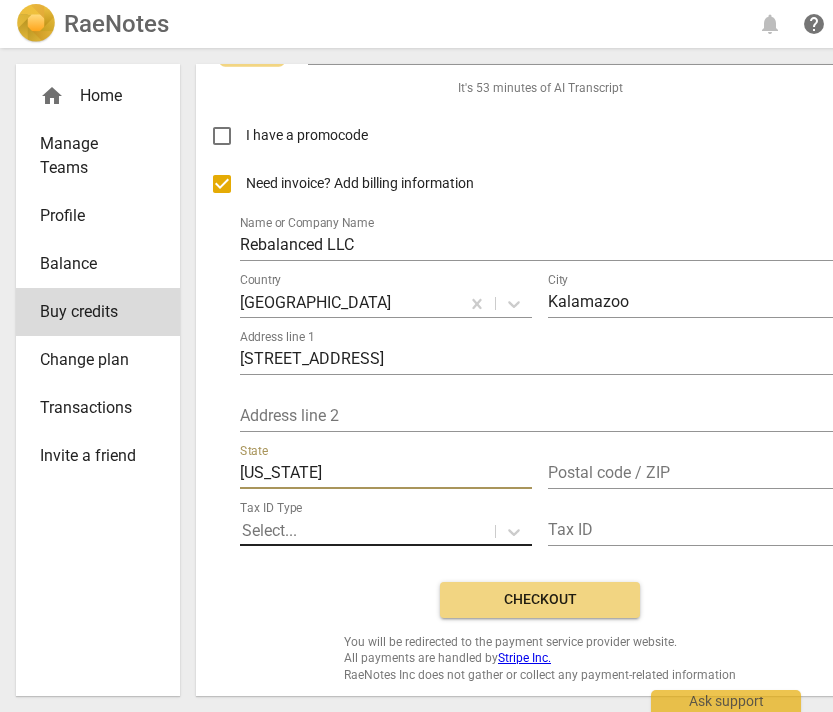 type on "Michigan" 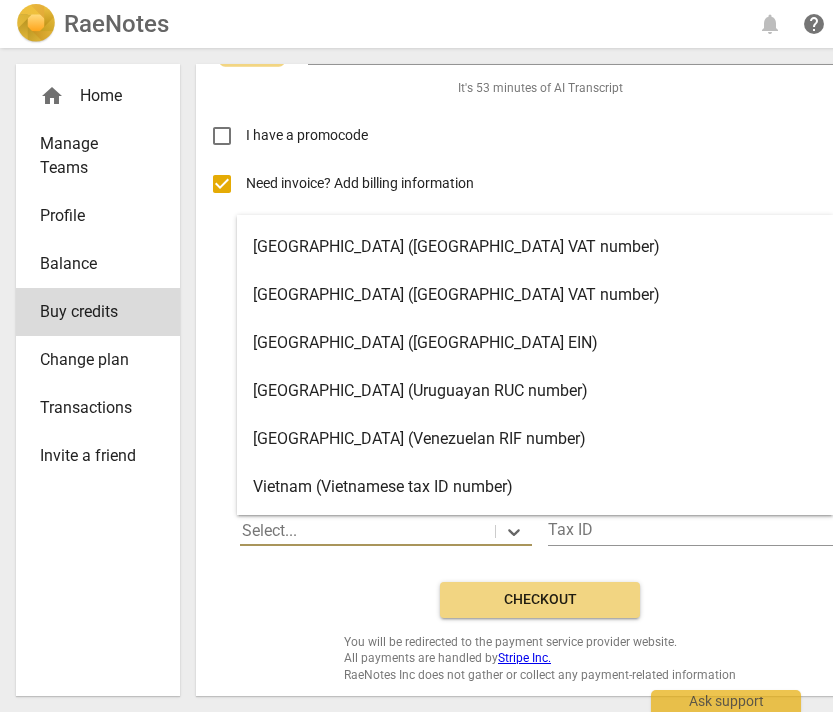 scroll, scrollTop: 4124, scrollLeft: 0, axis: vertical 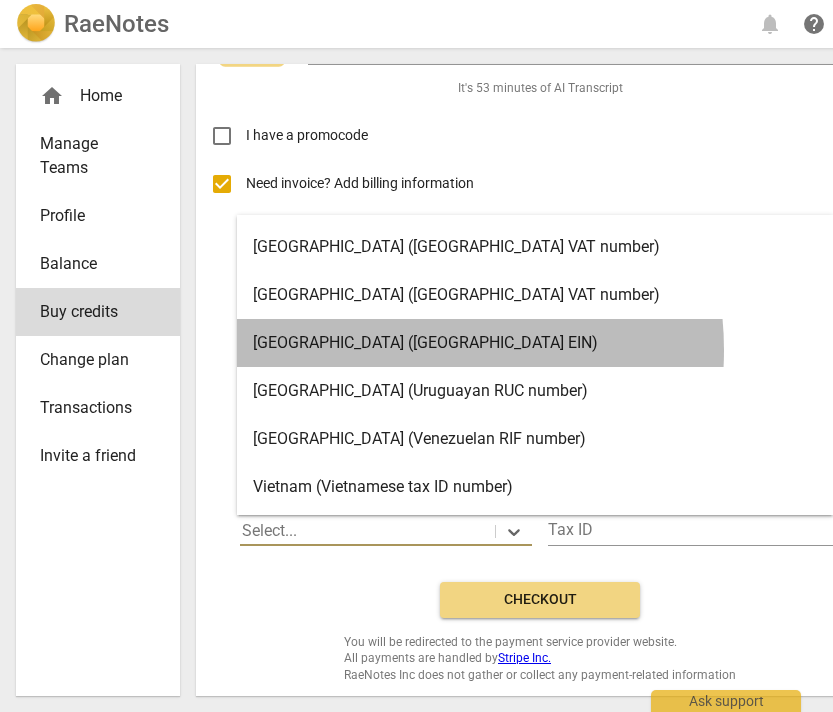 click on "United States (United States EIN)" at bounding box center (535, 343) 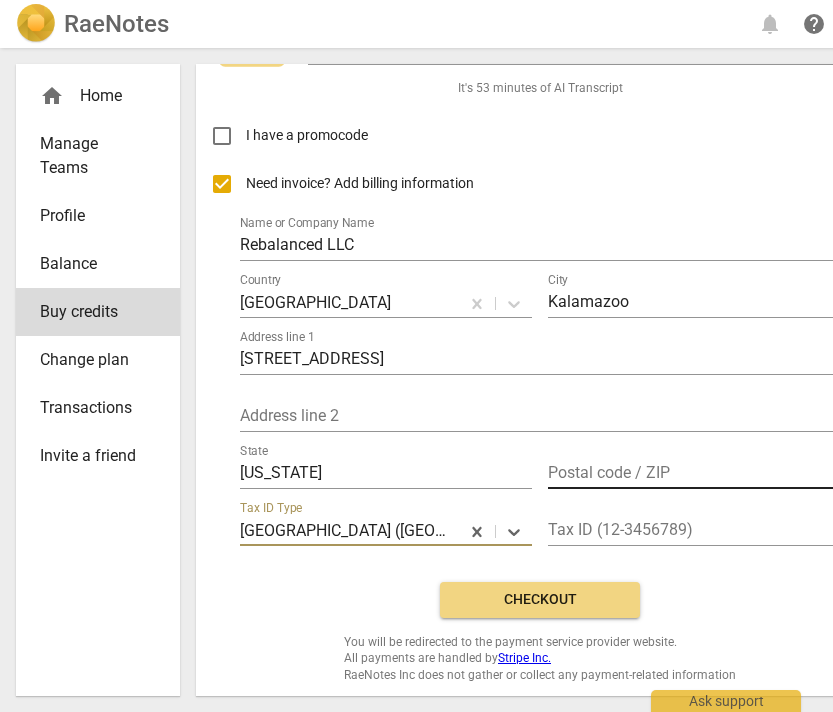 click at bounding box center (694, 474) 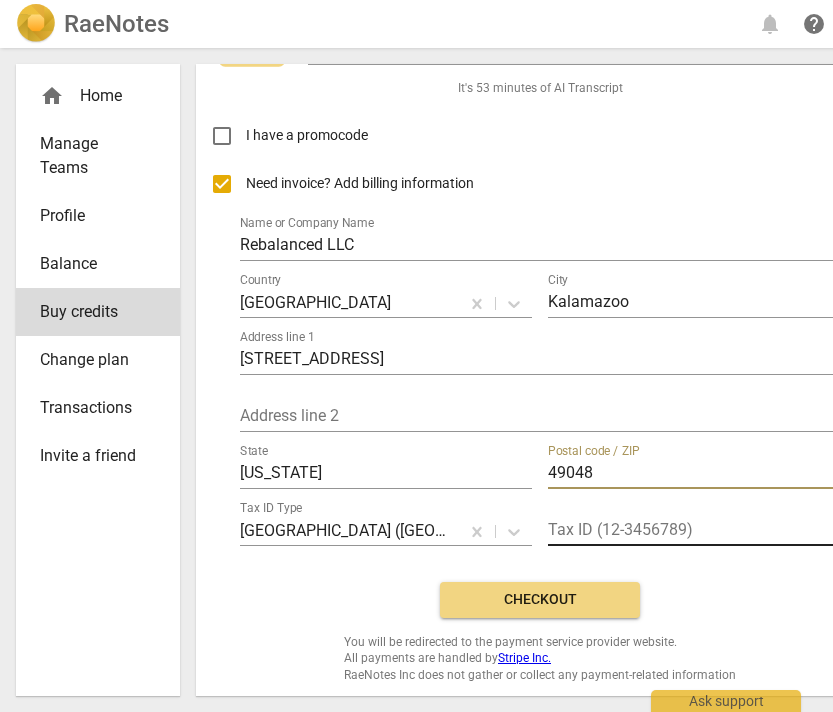 type on "49048" 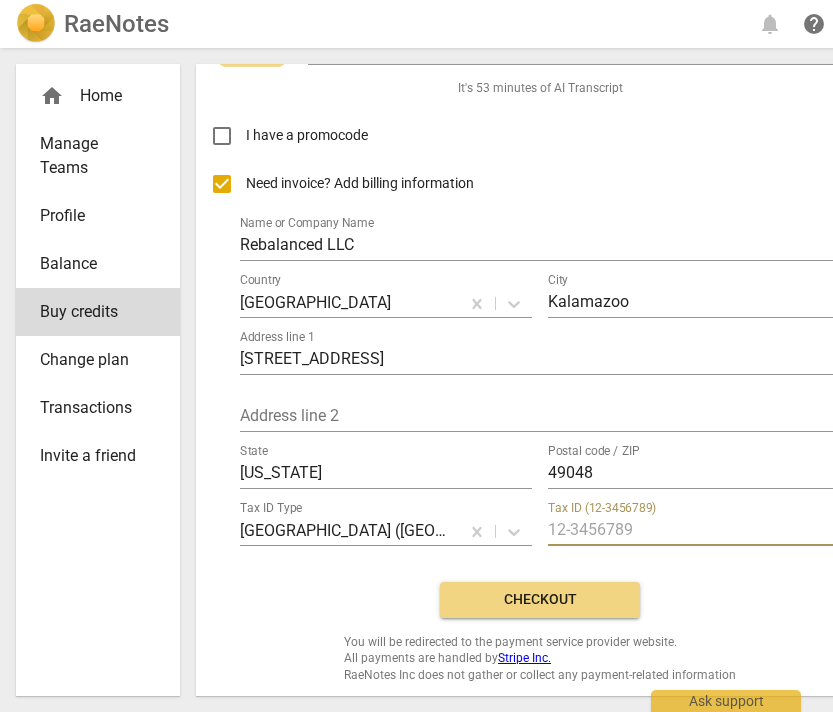 click at bounding box center [694, 531] 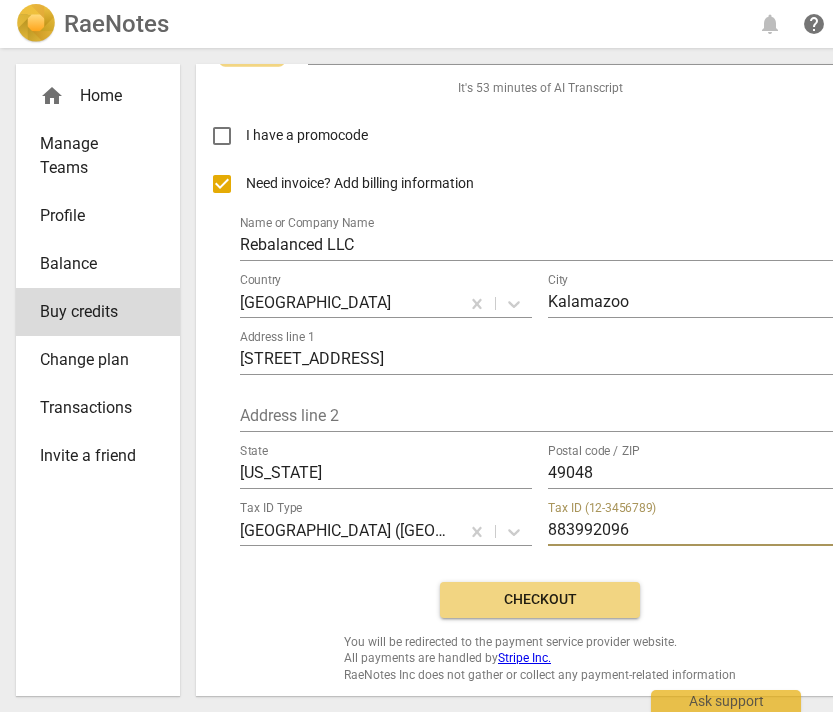 type on "883992096" 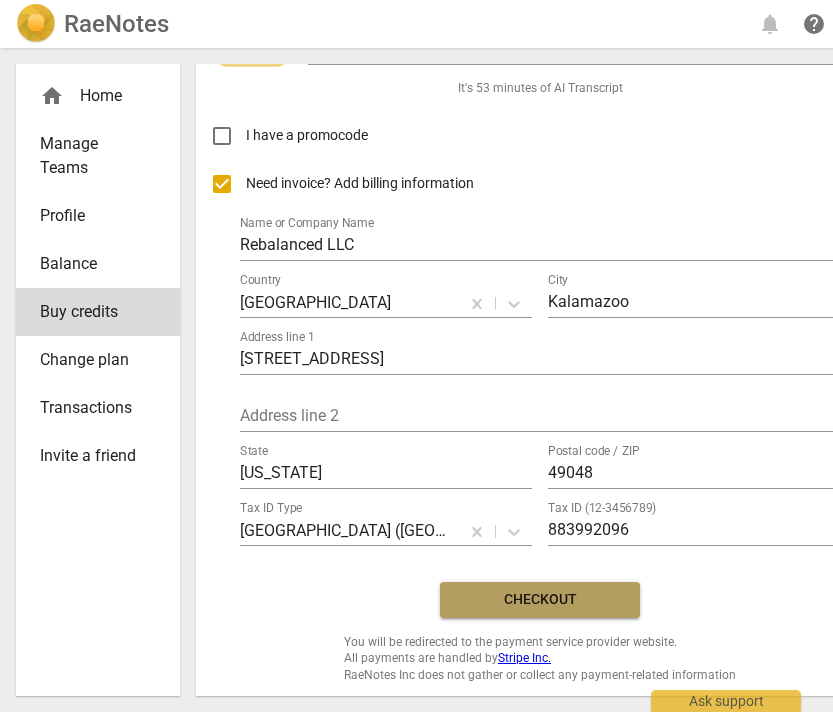 click on "Checkout" at bounding box center (540, 600) 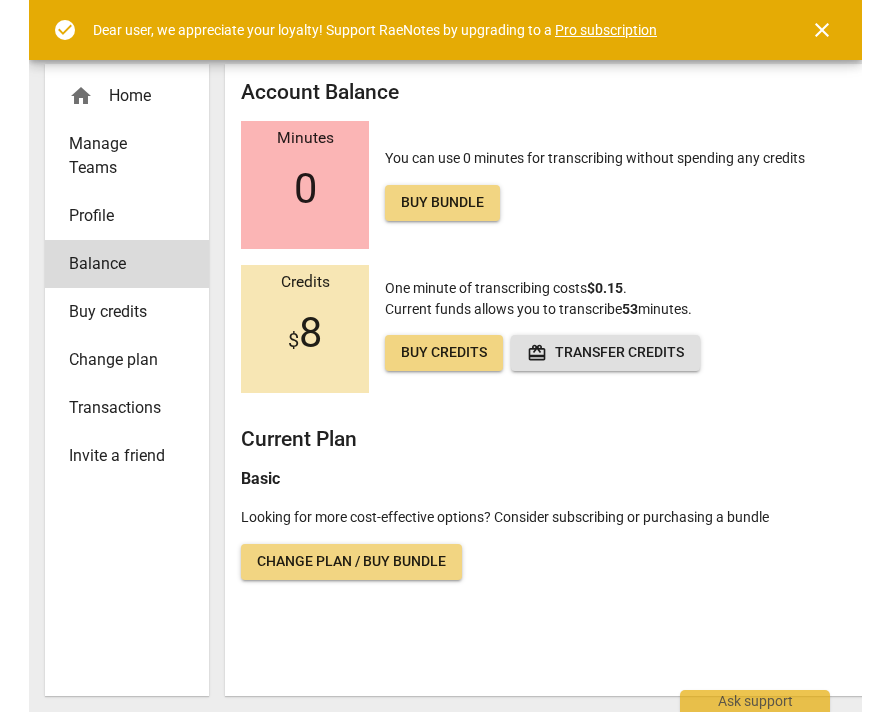 scroll, scrollTop: 0, scrollLeft: 0, axis: both 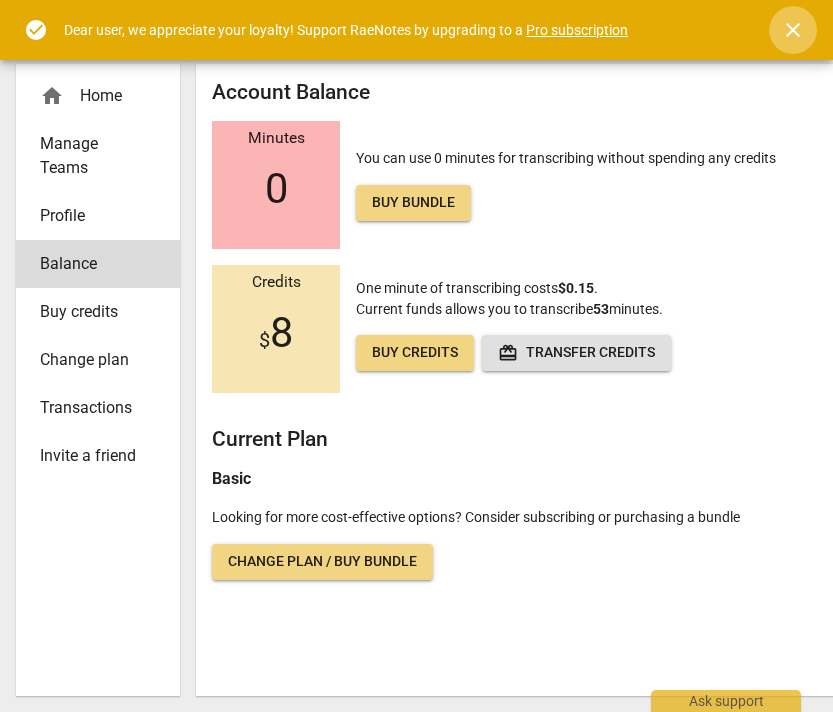 click on "close" at bounding box center [793, 30] 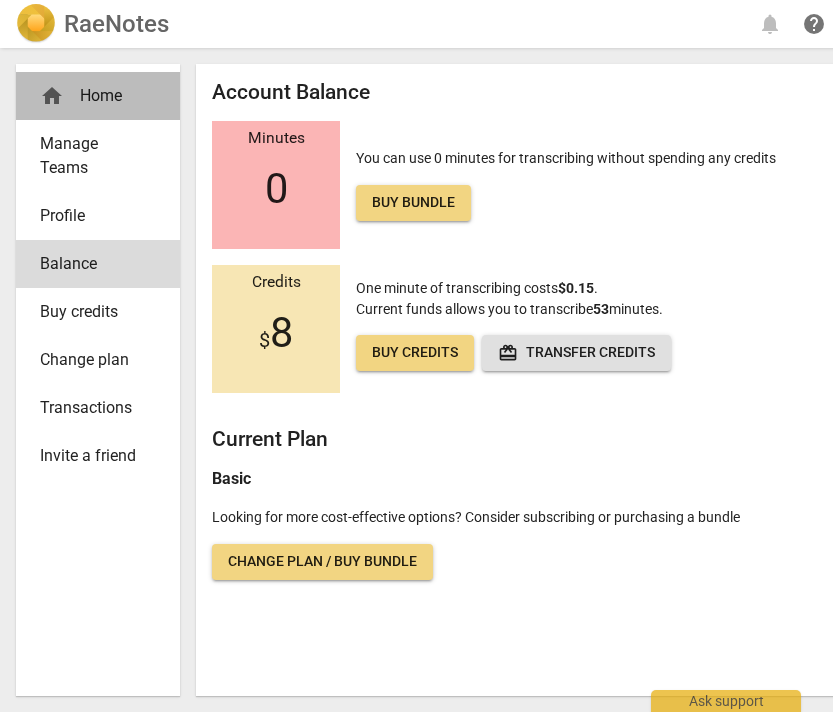 click on "home Home" at bounding box center (90, 96) 